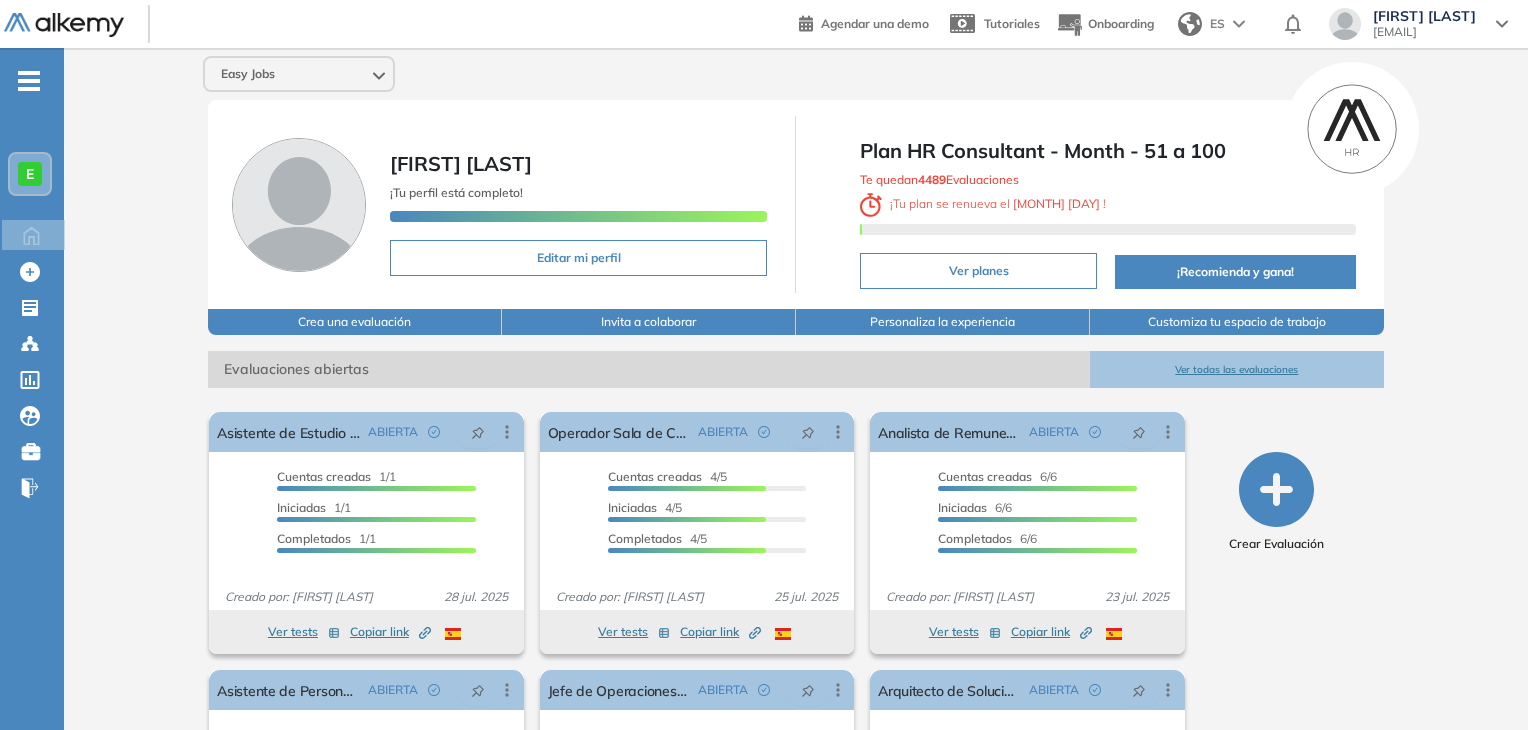 scroll, scrollTop: 0, scrollLeft: 0, axis: both 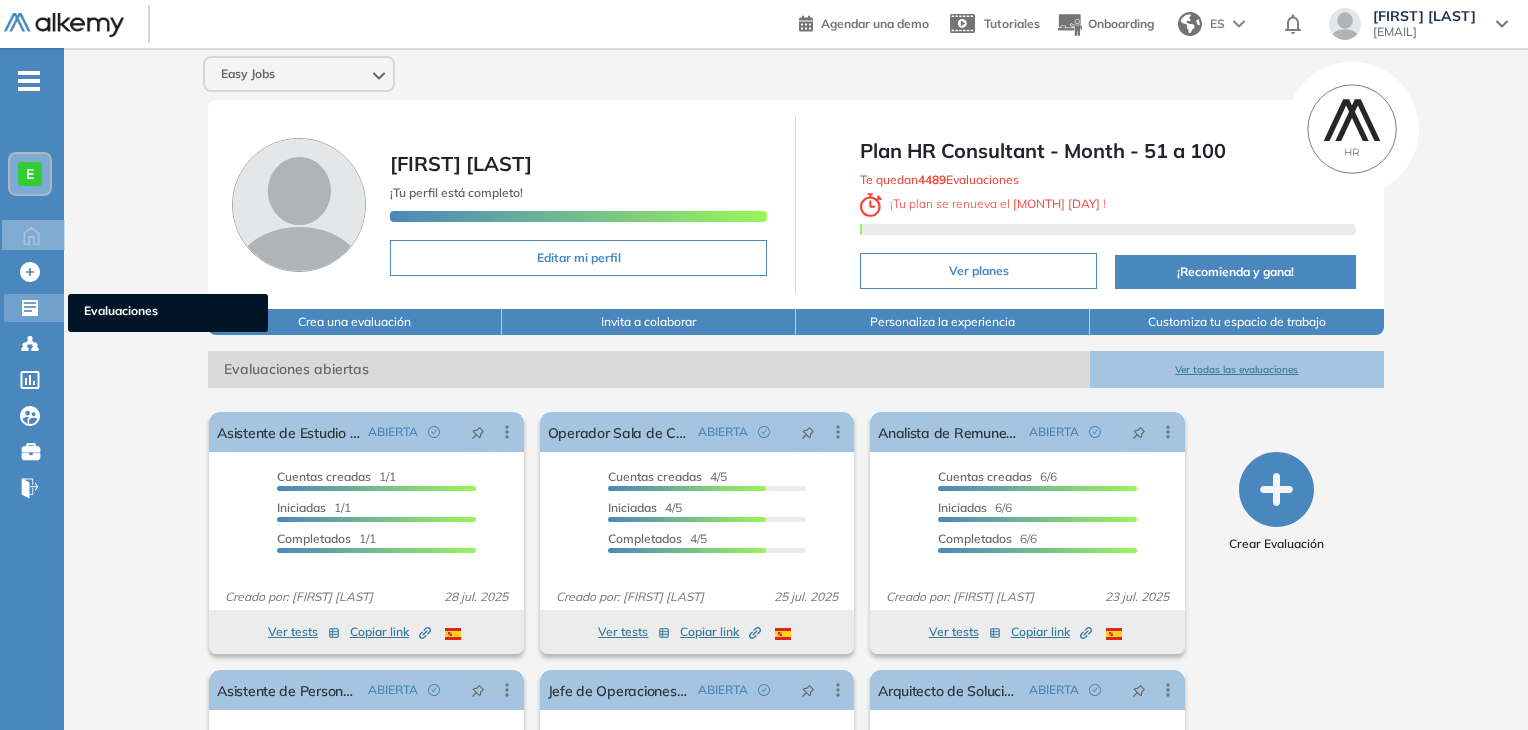 click on "Evaluaciones" at bounding box center [168, 313] 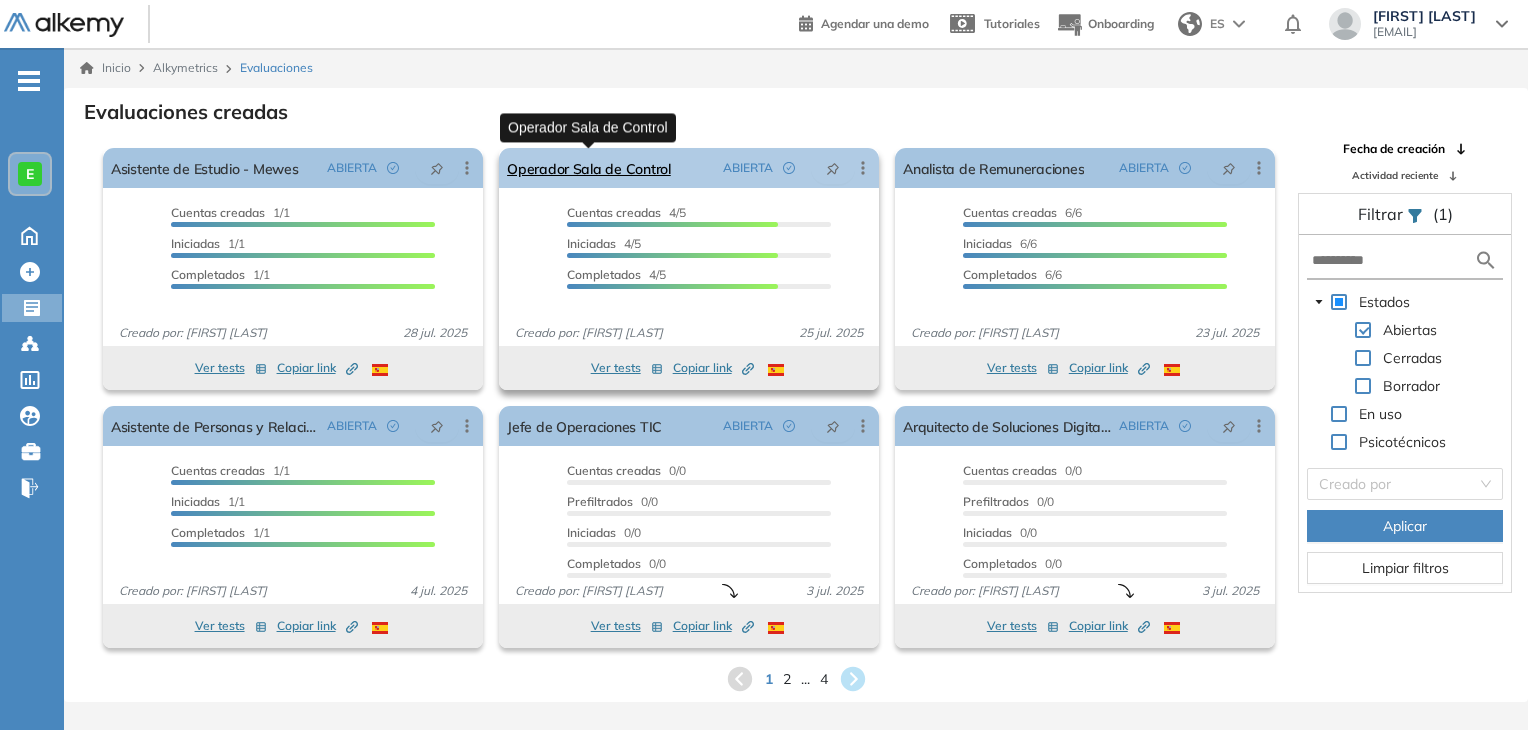 click on "Operador Sala de Control" at bounding box center [589, 168] 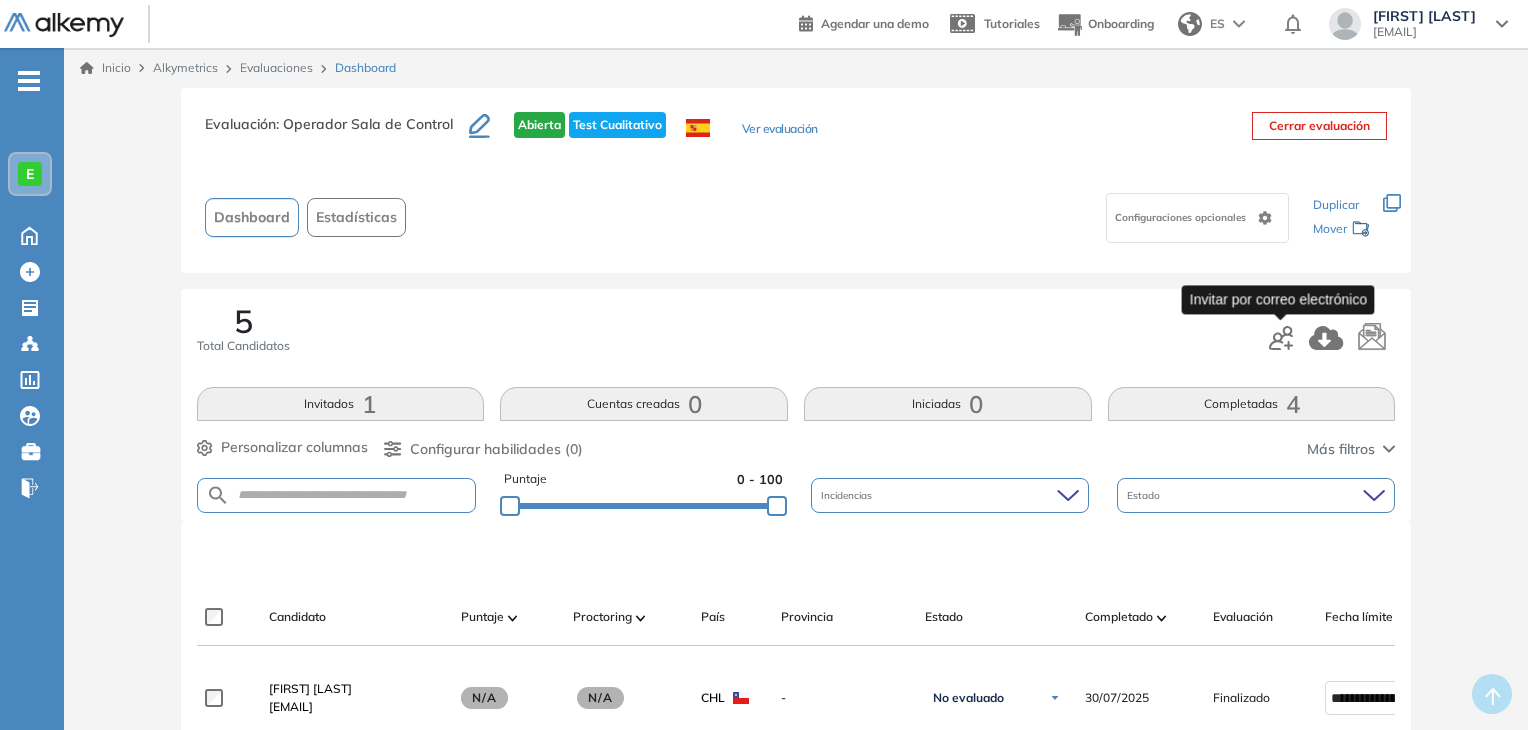 click 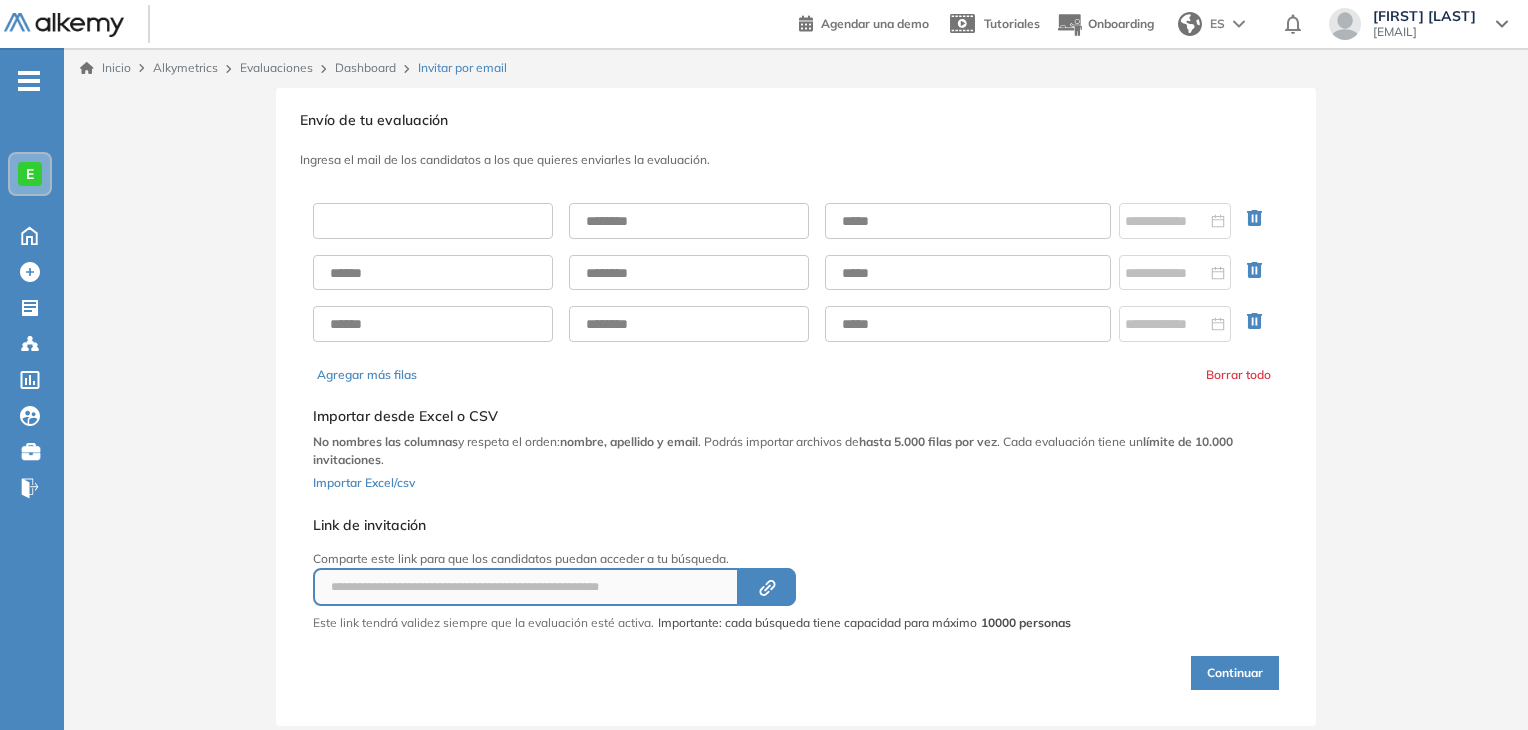 click at bounding box center [433, 221] 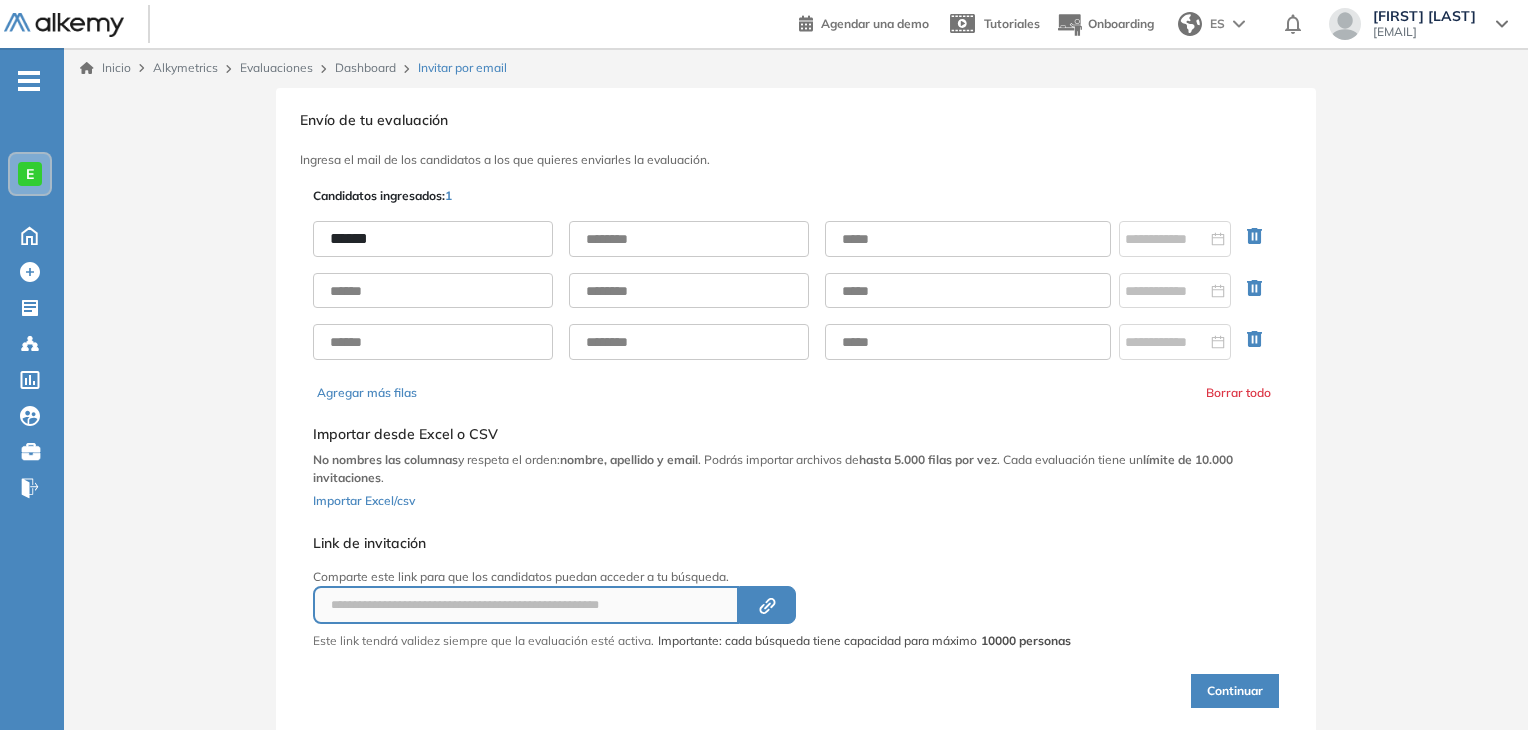 type on "******" 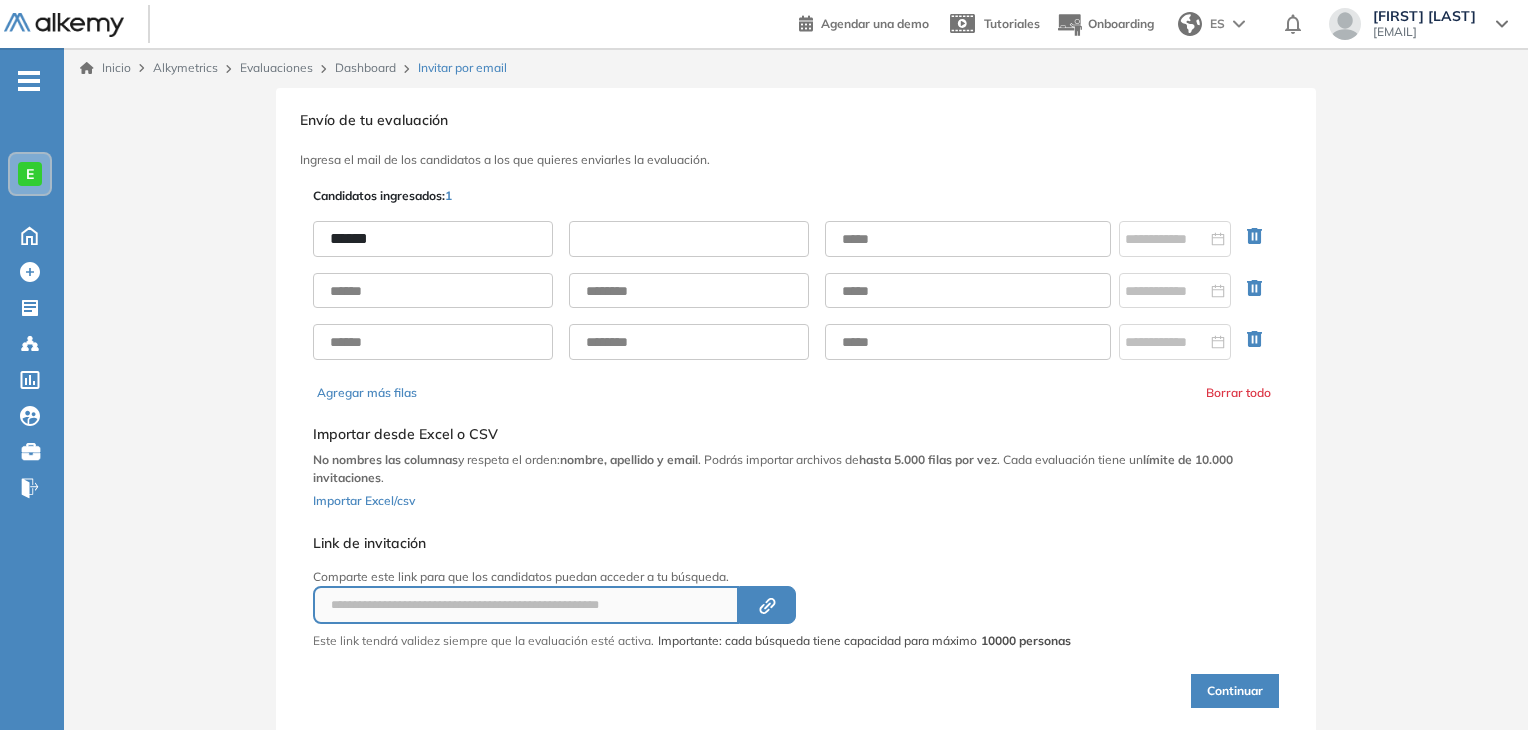paste on "******" 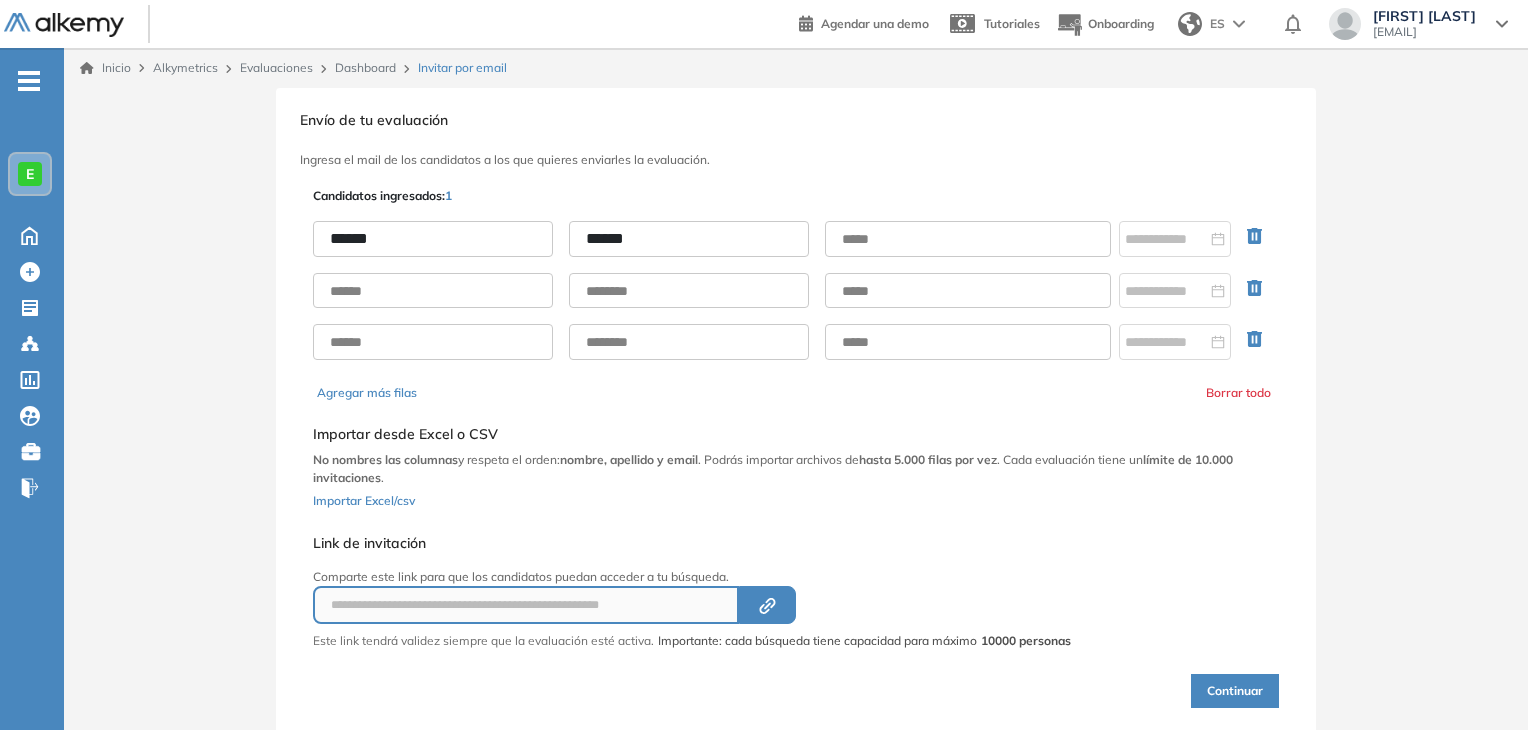 type on "******" 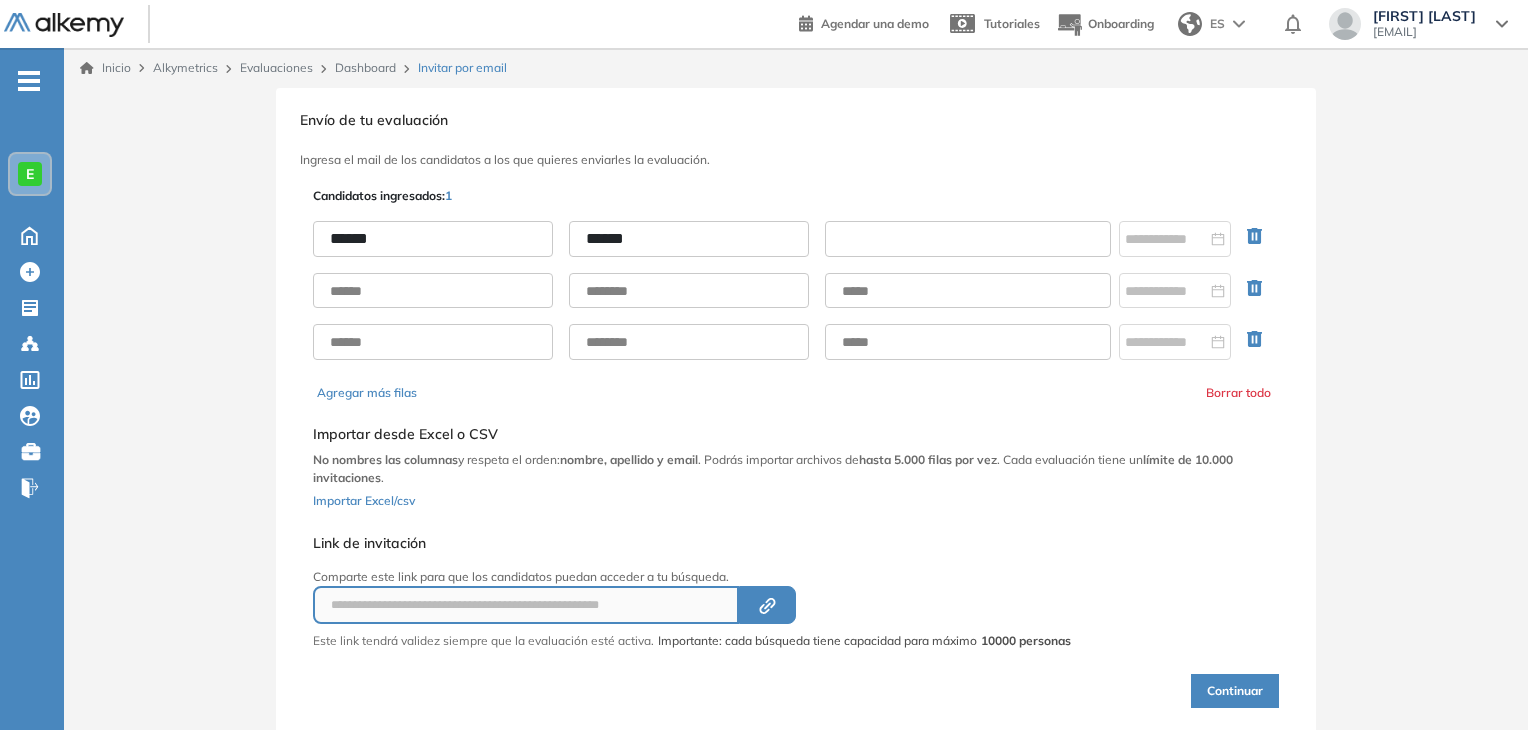 paste on "**********" 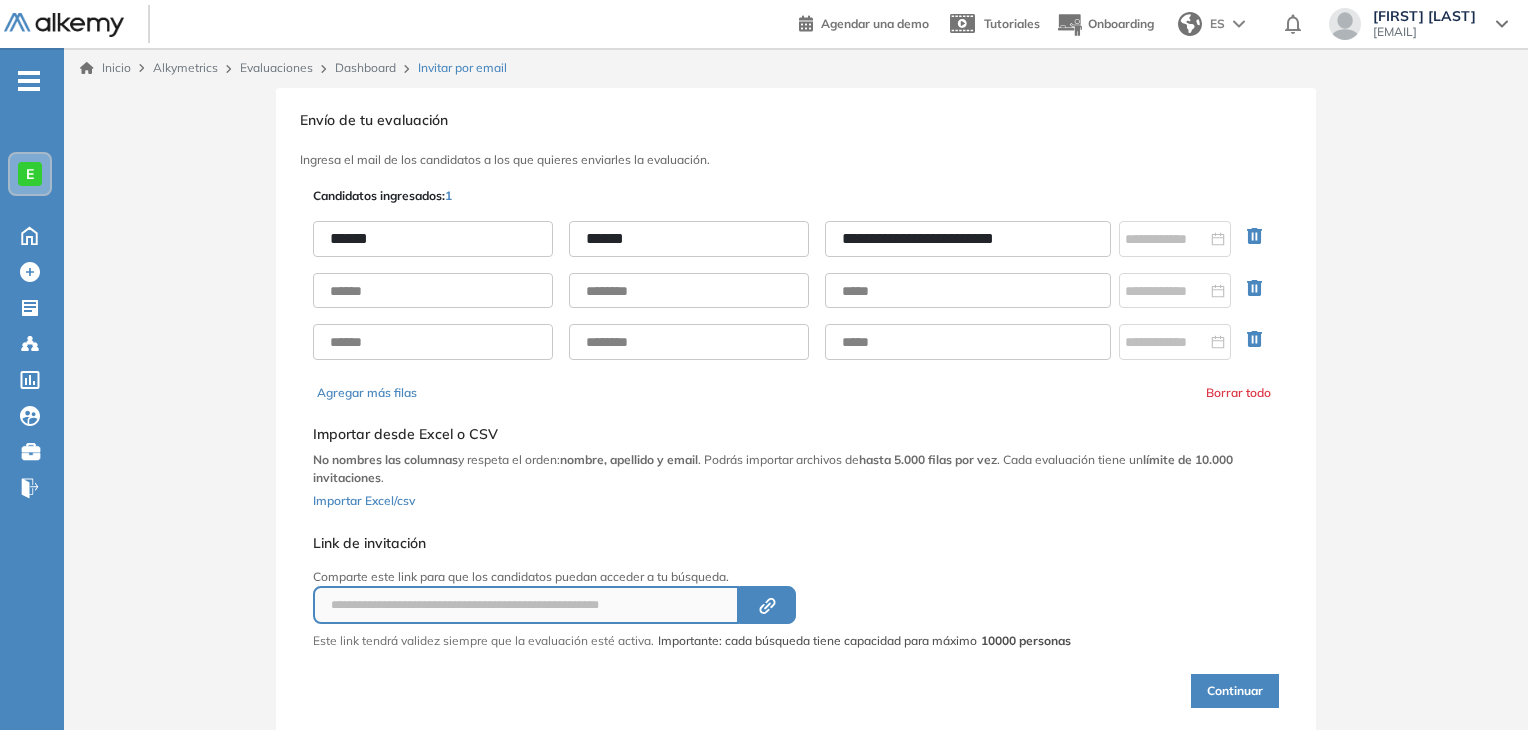 type on "**********" 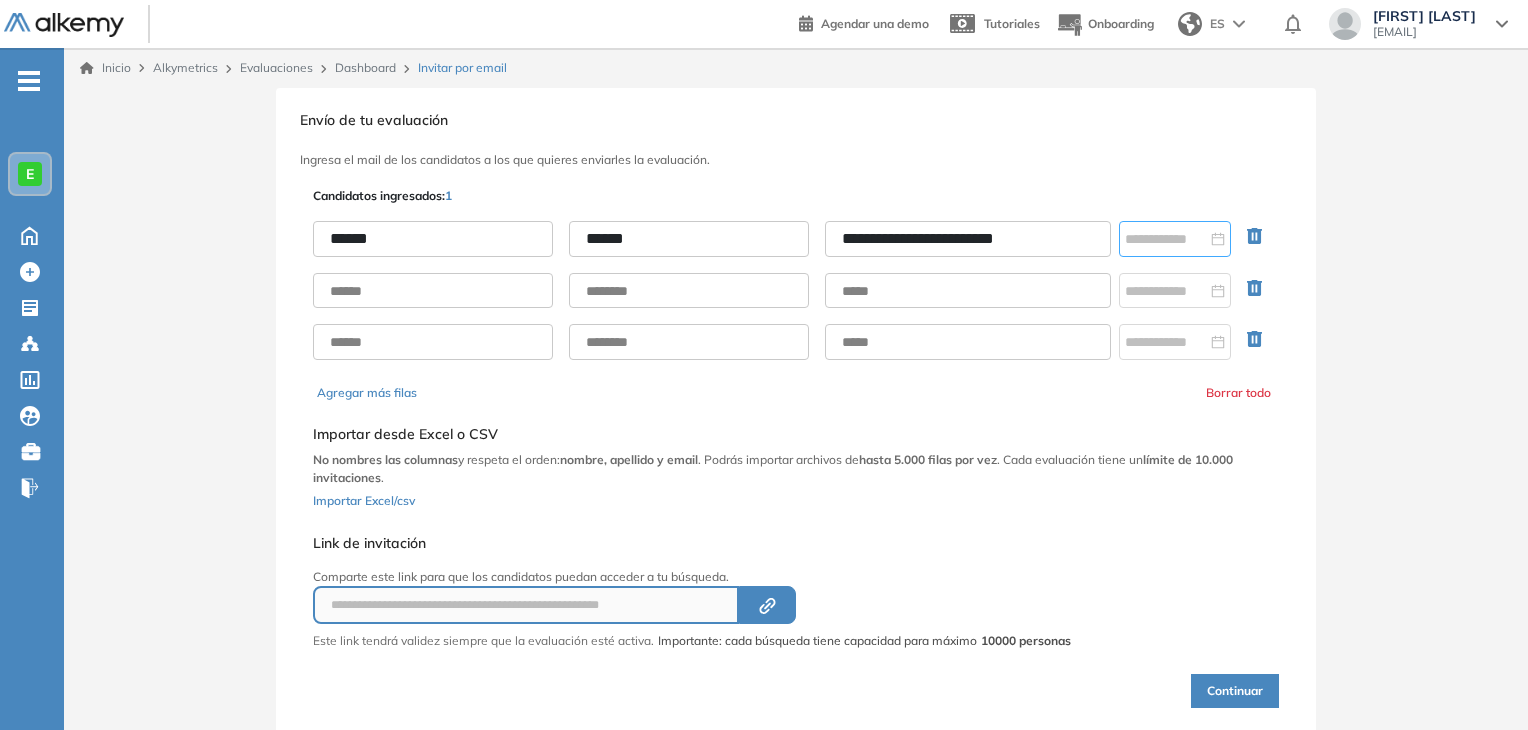 click at bounding box center [1175, 239] 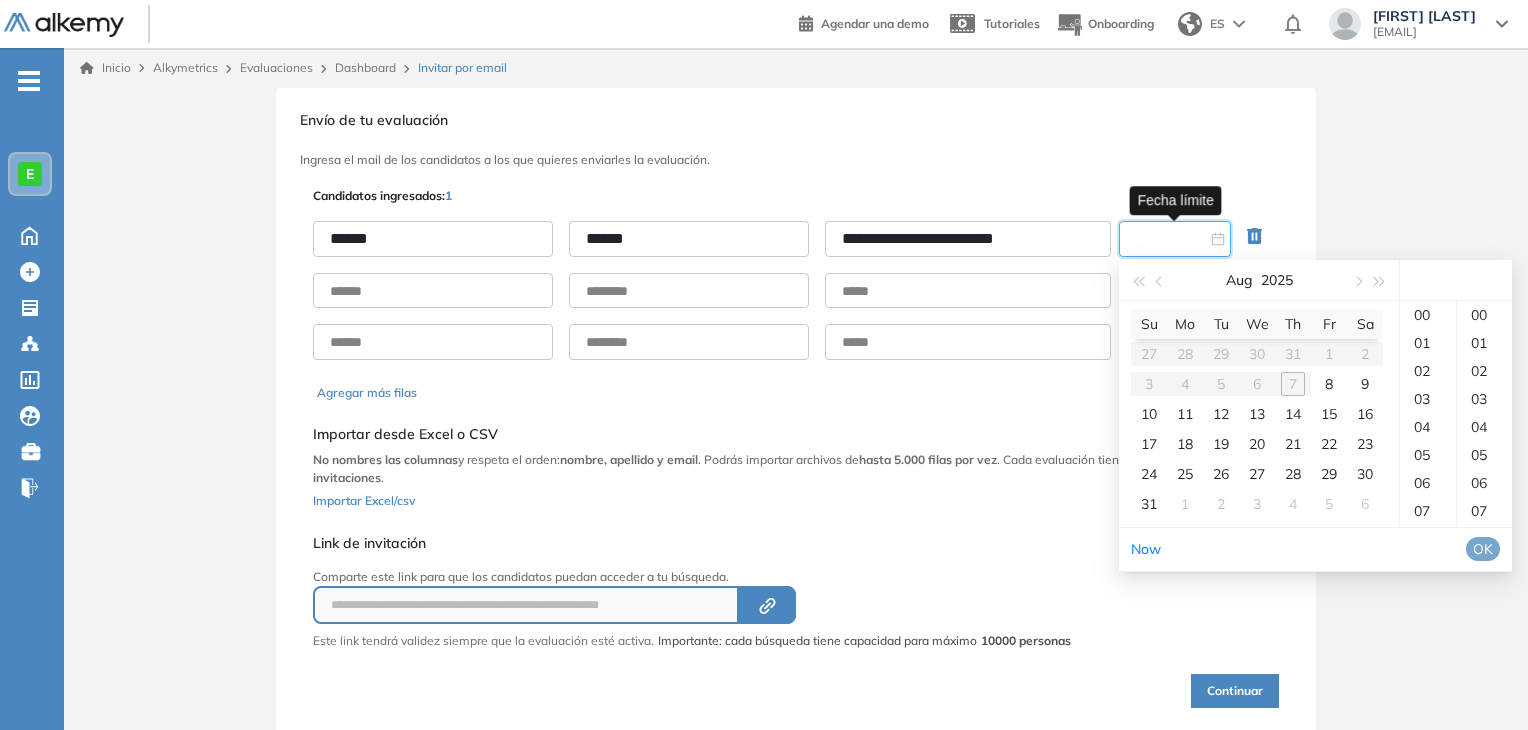 click at bounding box center (1166, 239) 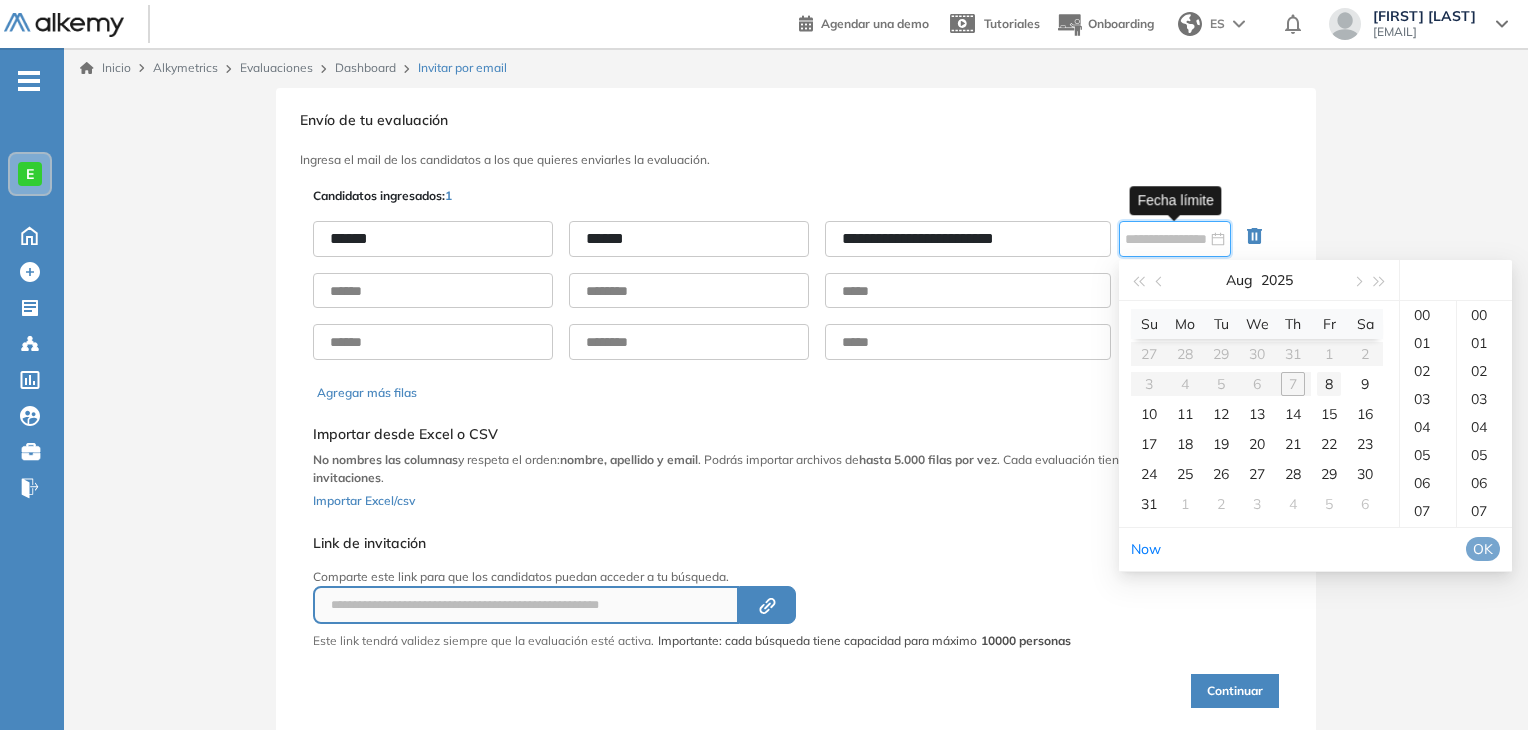 click on "8" at bounding box center [1329, 384] 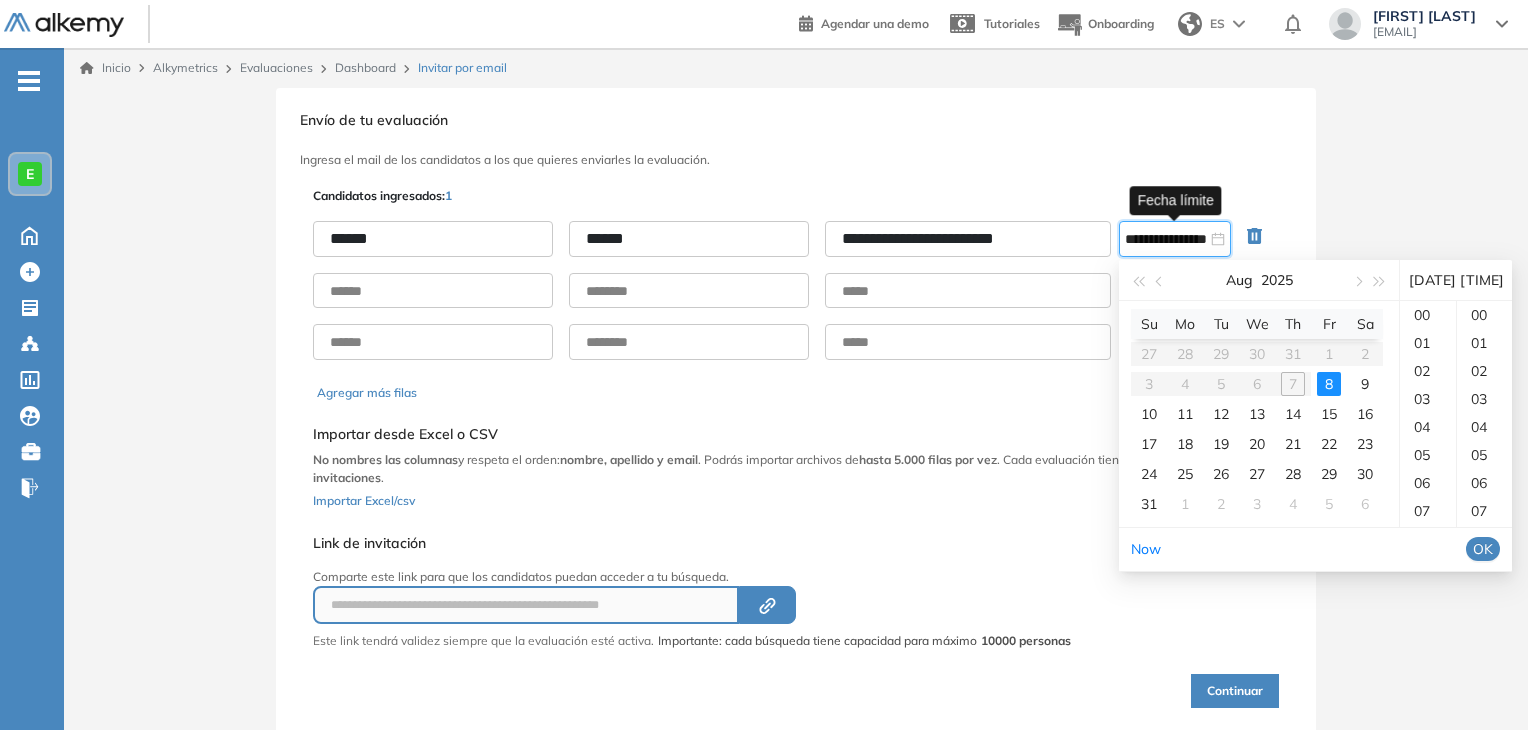 scroll, scrollTop: 252, scrollLeft: 0, axis: vertical 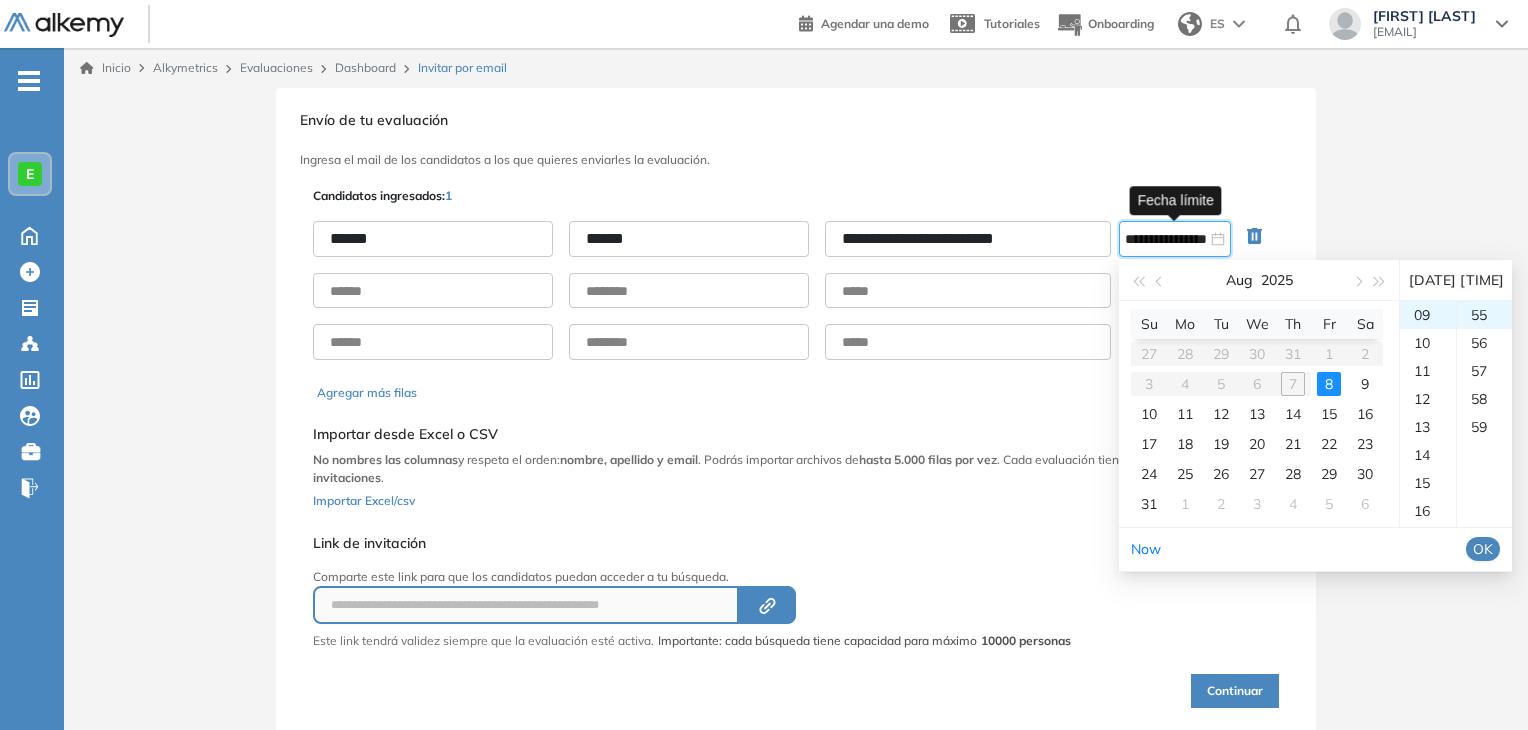 click on "00 01 02 03 04 05 06 07 08 09 10 11 12 13 14 15 16 17 18 19 20 21 22 23 24 25 26 27 28 29 30 31 32 33 34 35 36 37 38 39 40 41 42 43 44 45 46 47 48 49 50 51 52 53 54 55 56 57 58 59" at bounding box center (1484, 414) 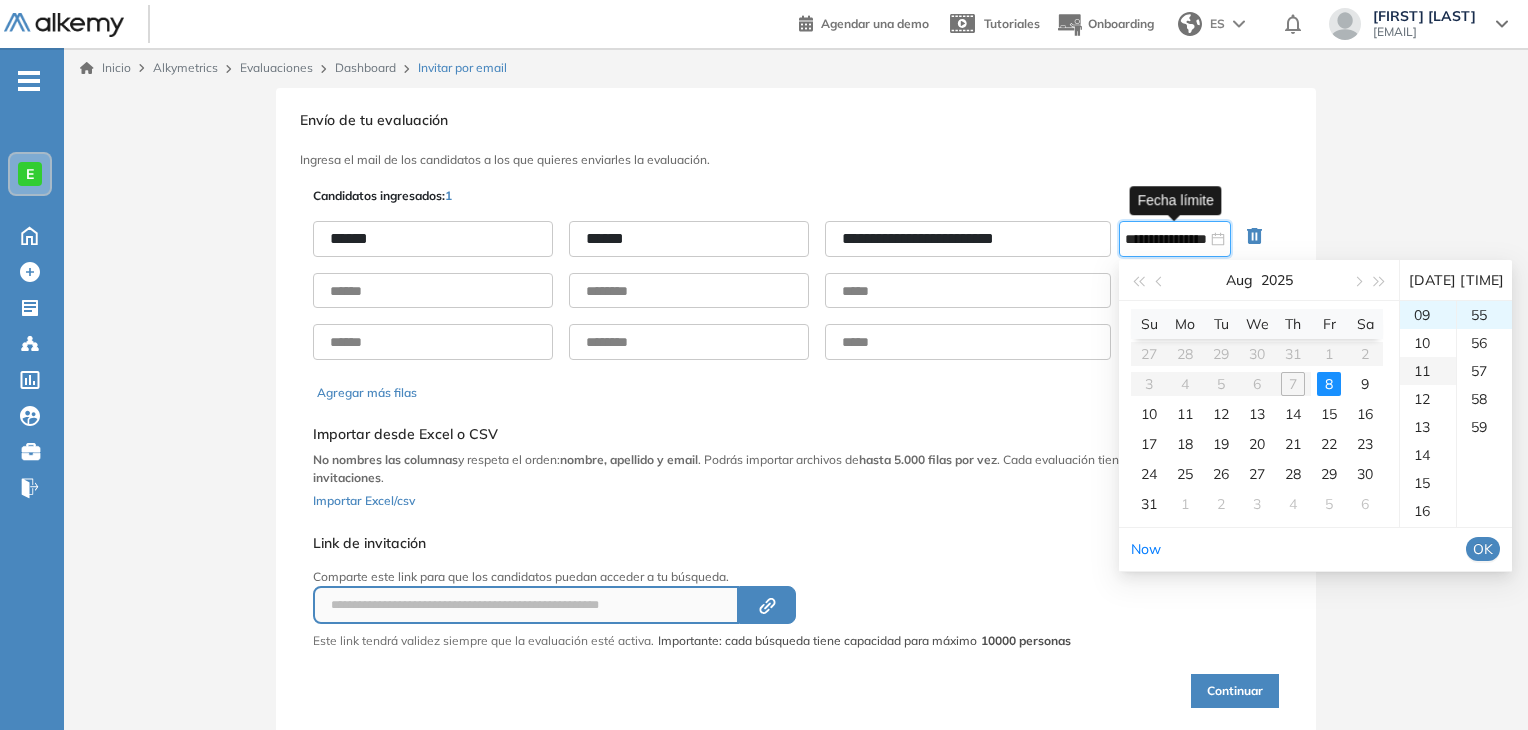 click on "11" at bounding box center (1428, 371) 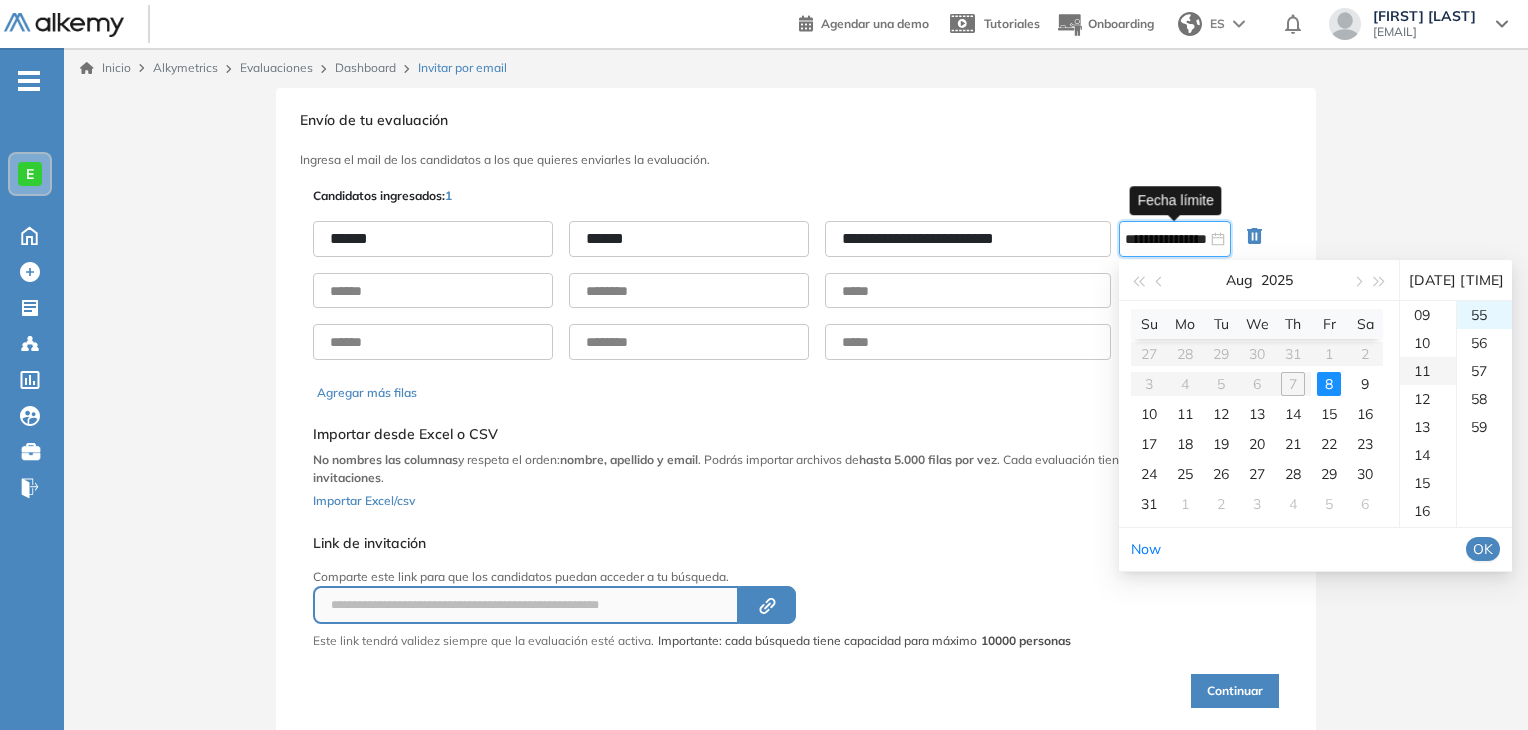 scroll, scrollTop: 308, scrollLeft: 0, axis: vertical 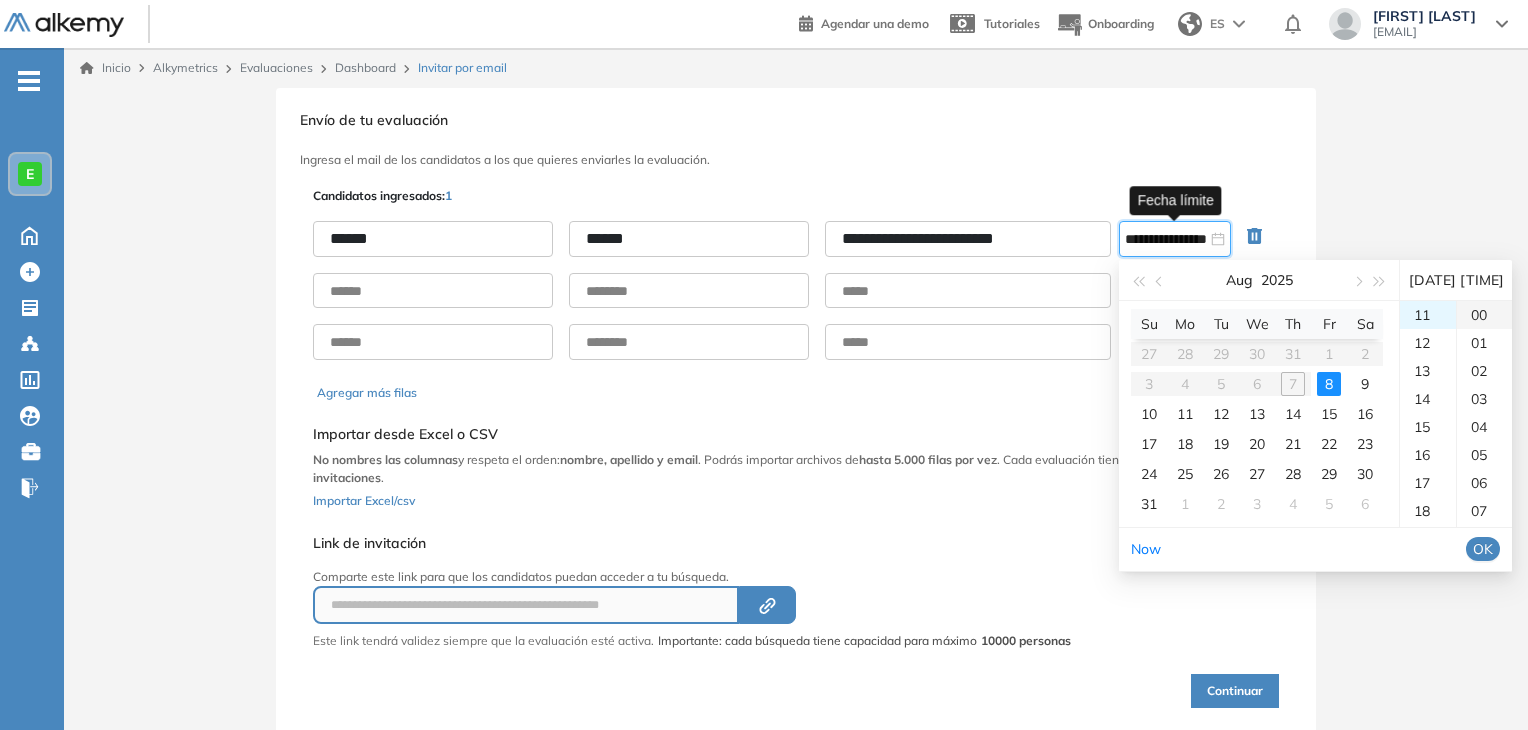click on "00" at bounding box center (1484, 315) 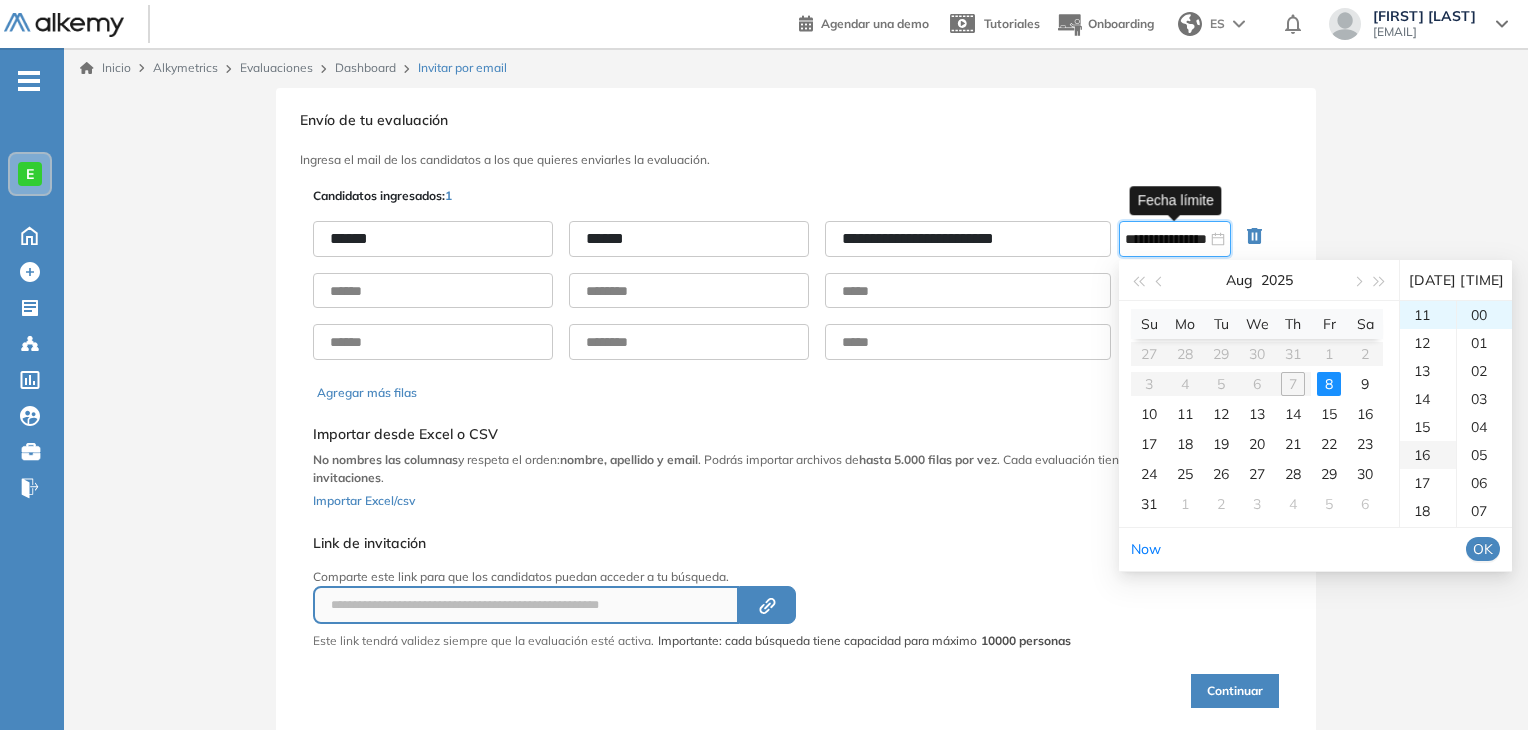 type on "**********" 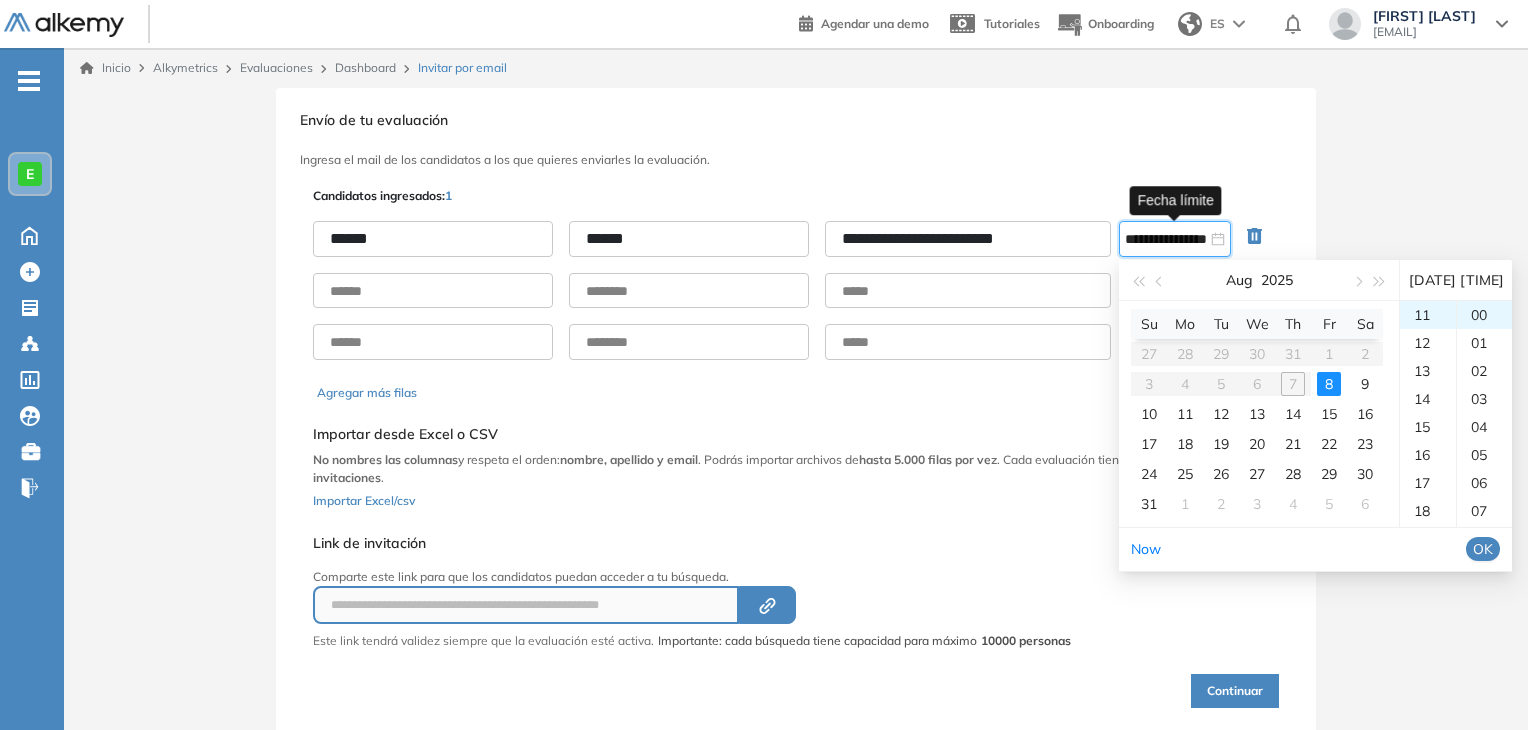 click on "OK" at bounding box center (1483, 549) 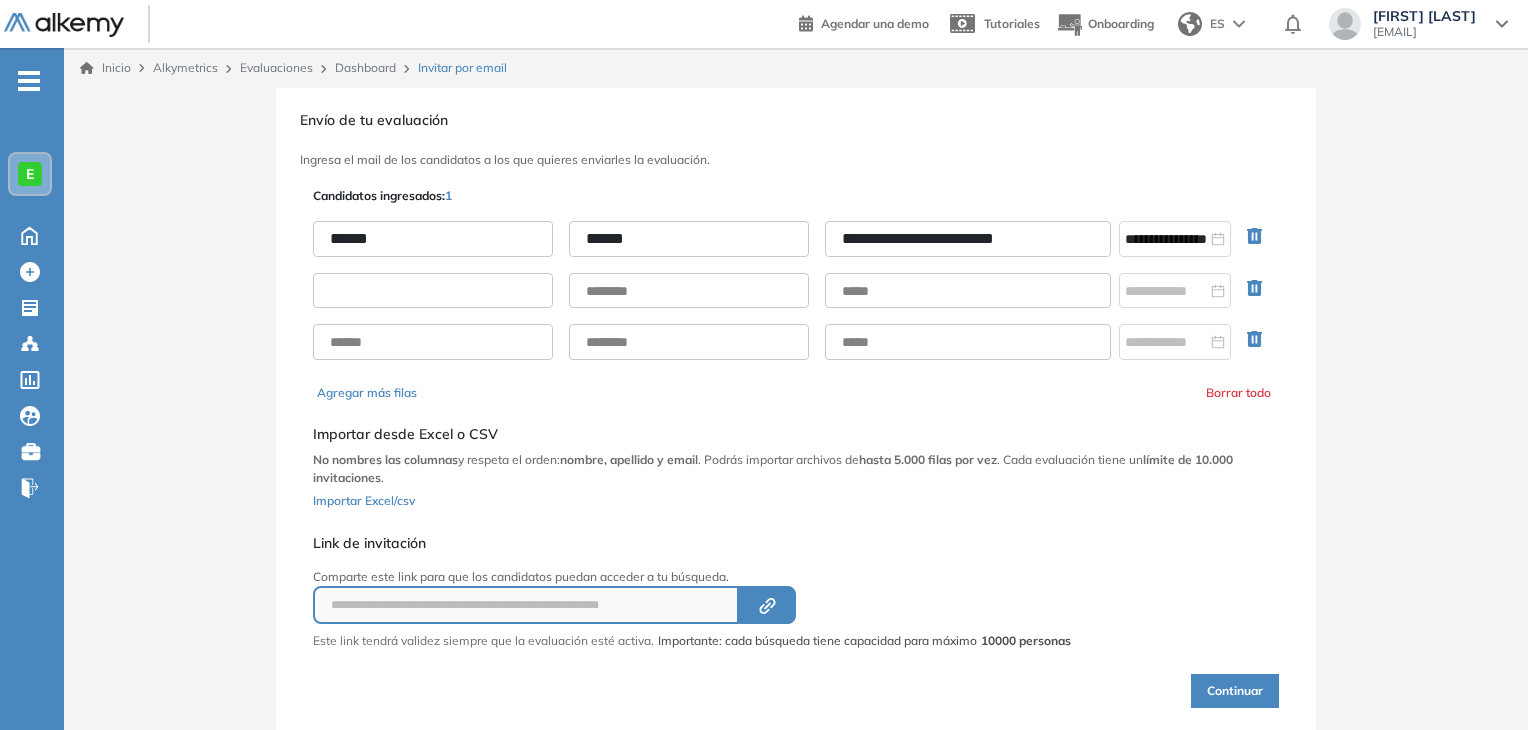 click at bounding box center (433, 291) 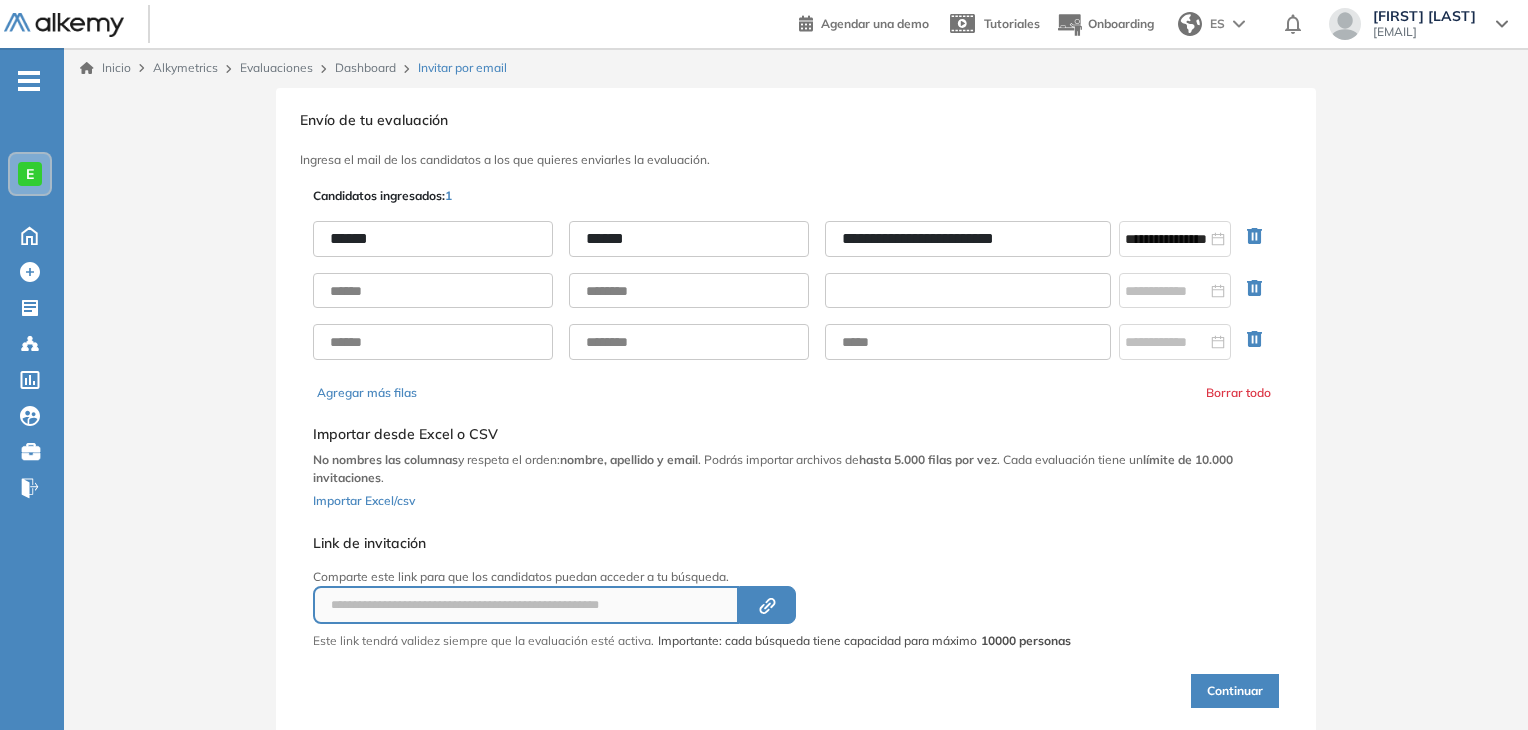 click at bounding box center [968, 291] 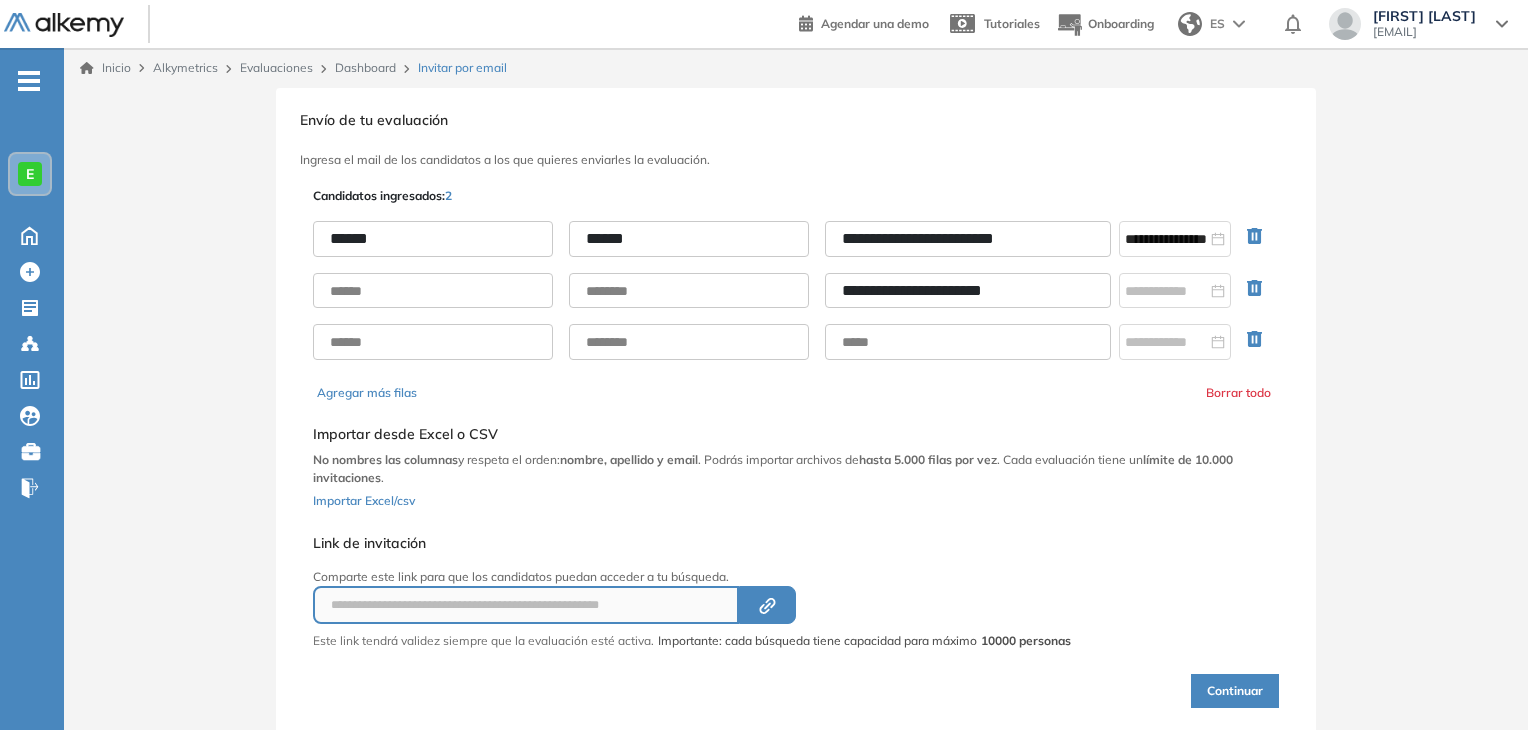 type on "**********" 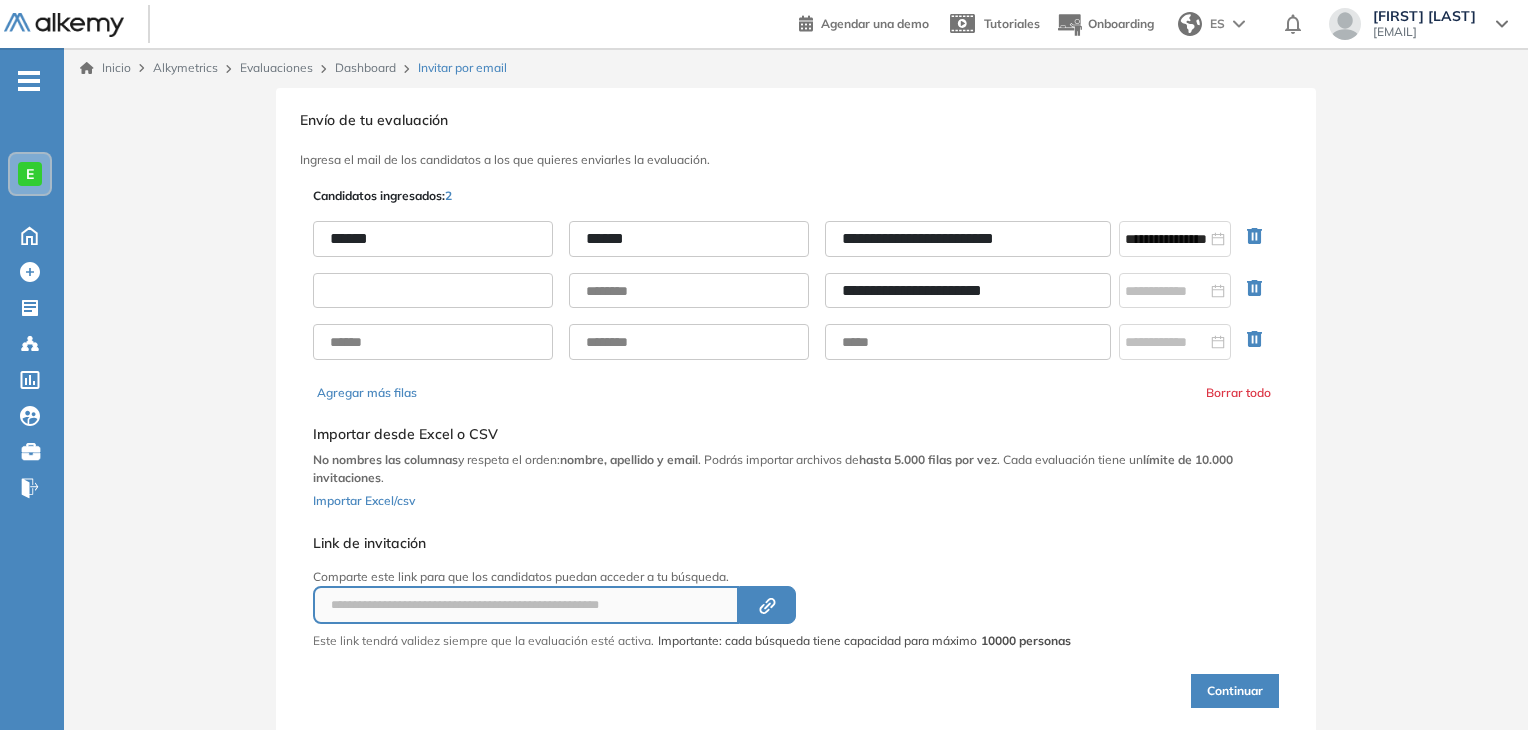 paste on "**********" 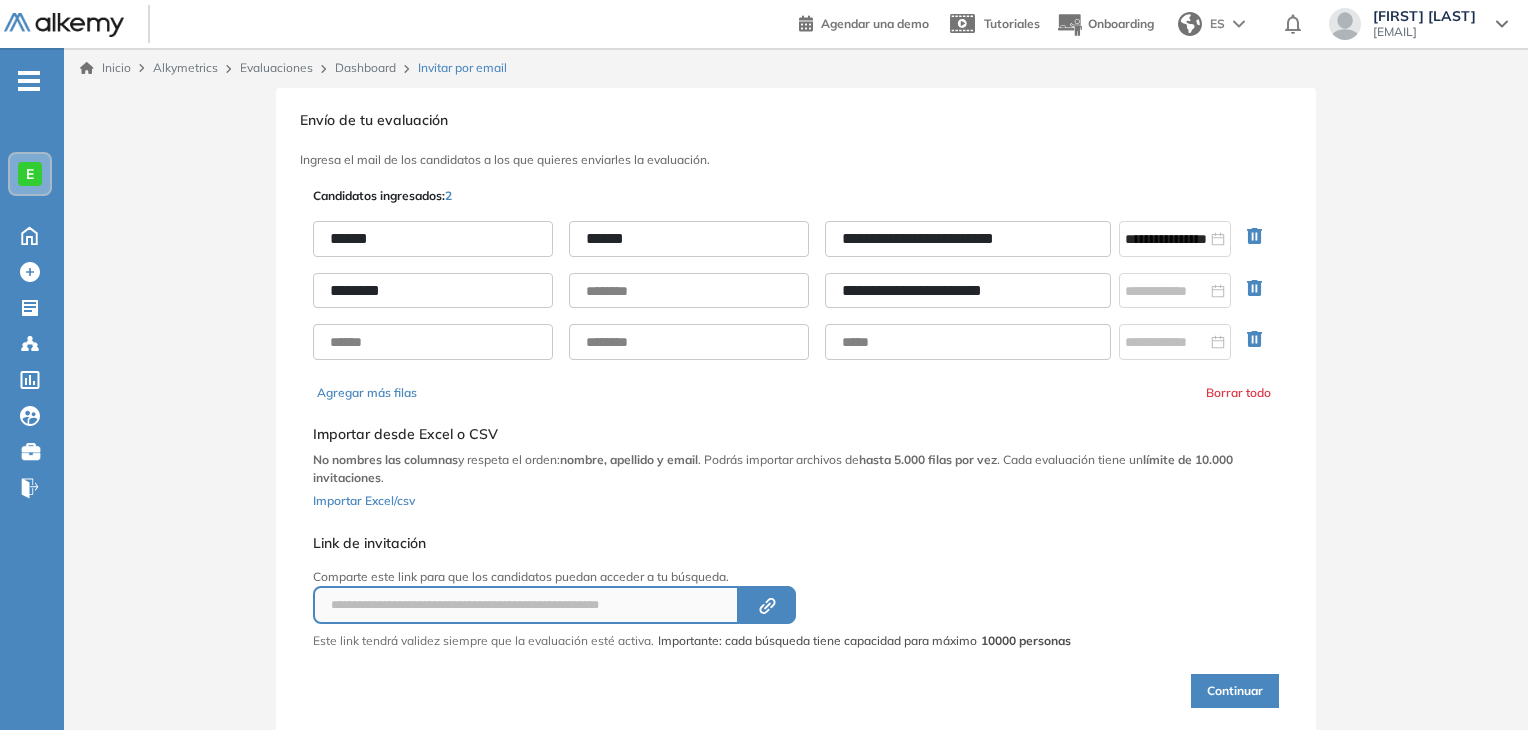 type on "********" 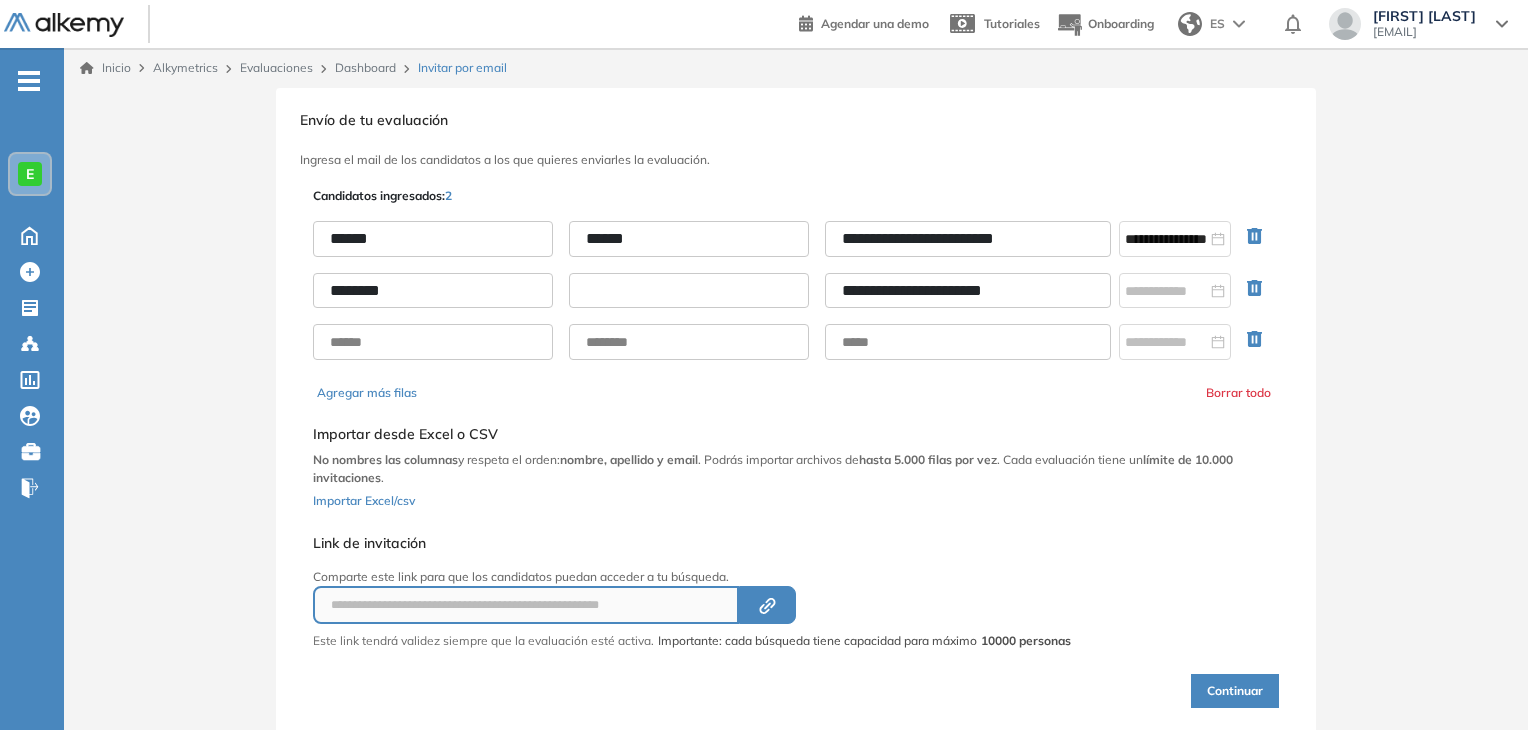 paste on "*****" 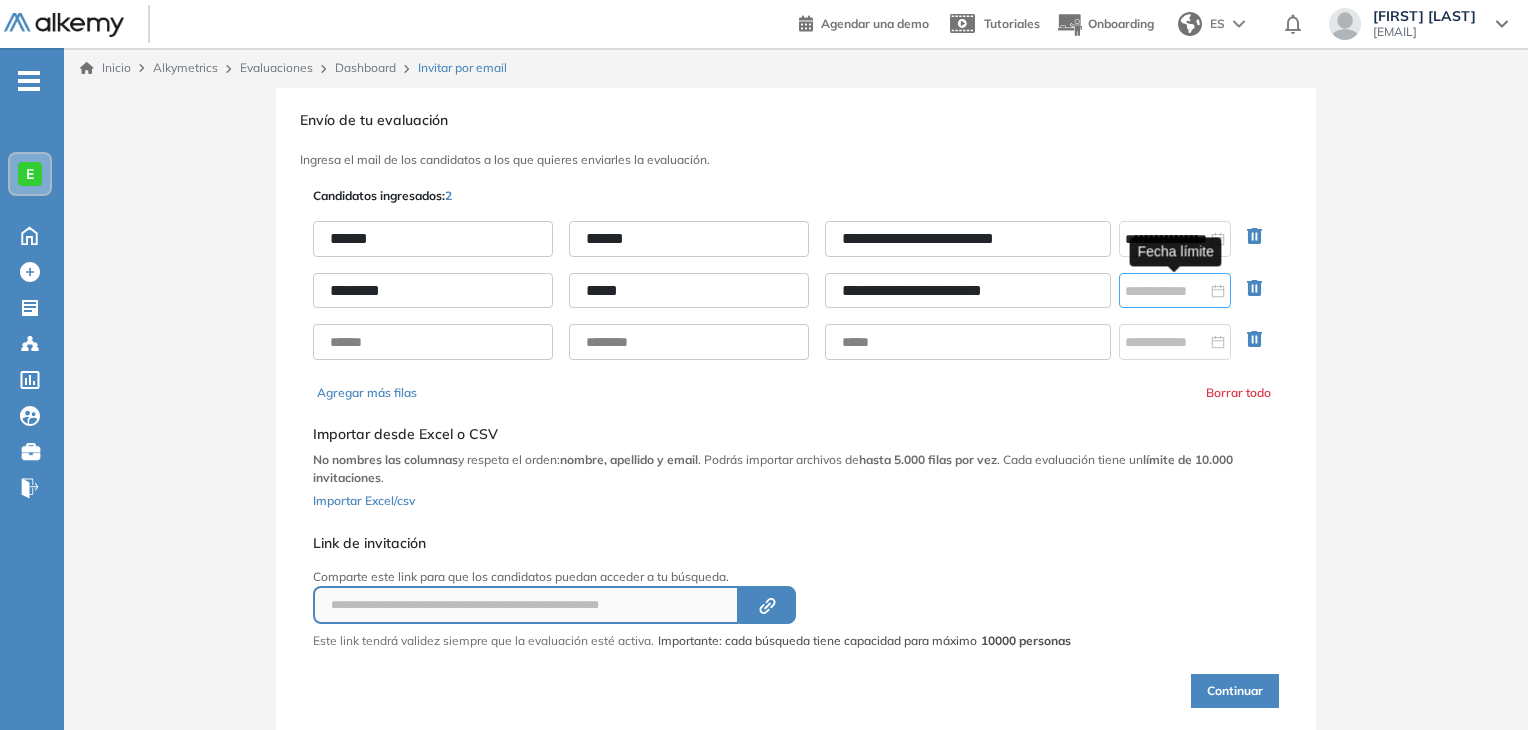 type on "*****" 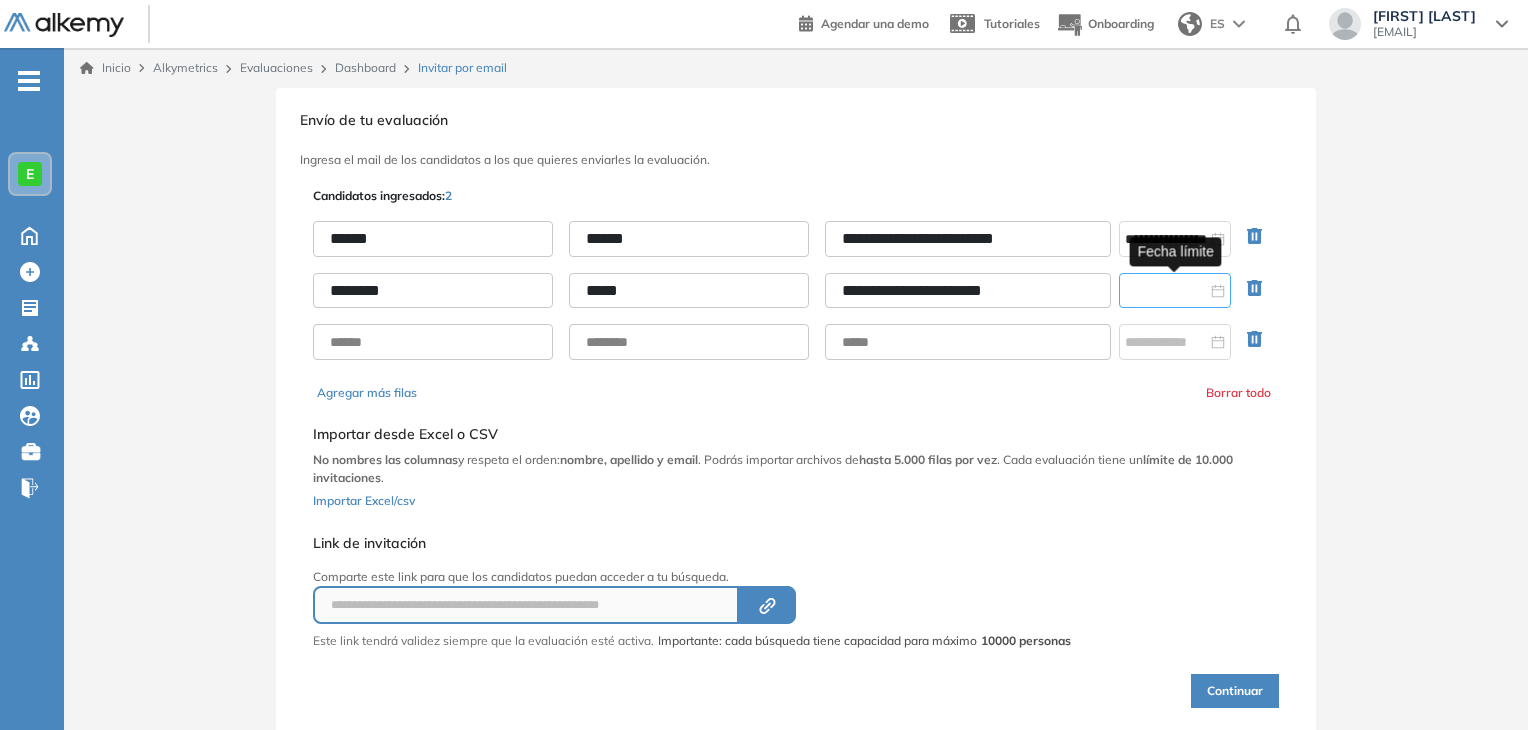 click at bounding box center (1166, 291) 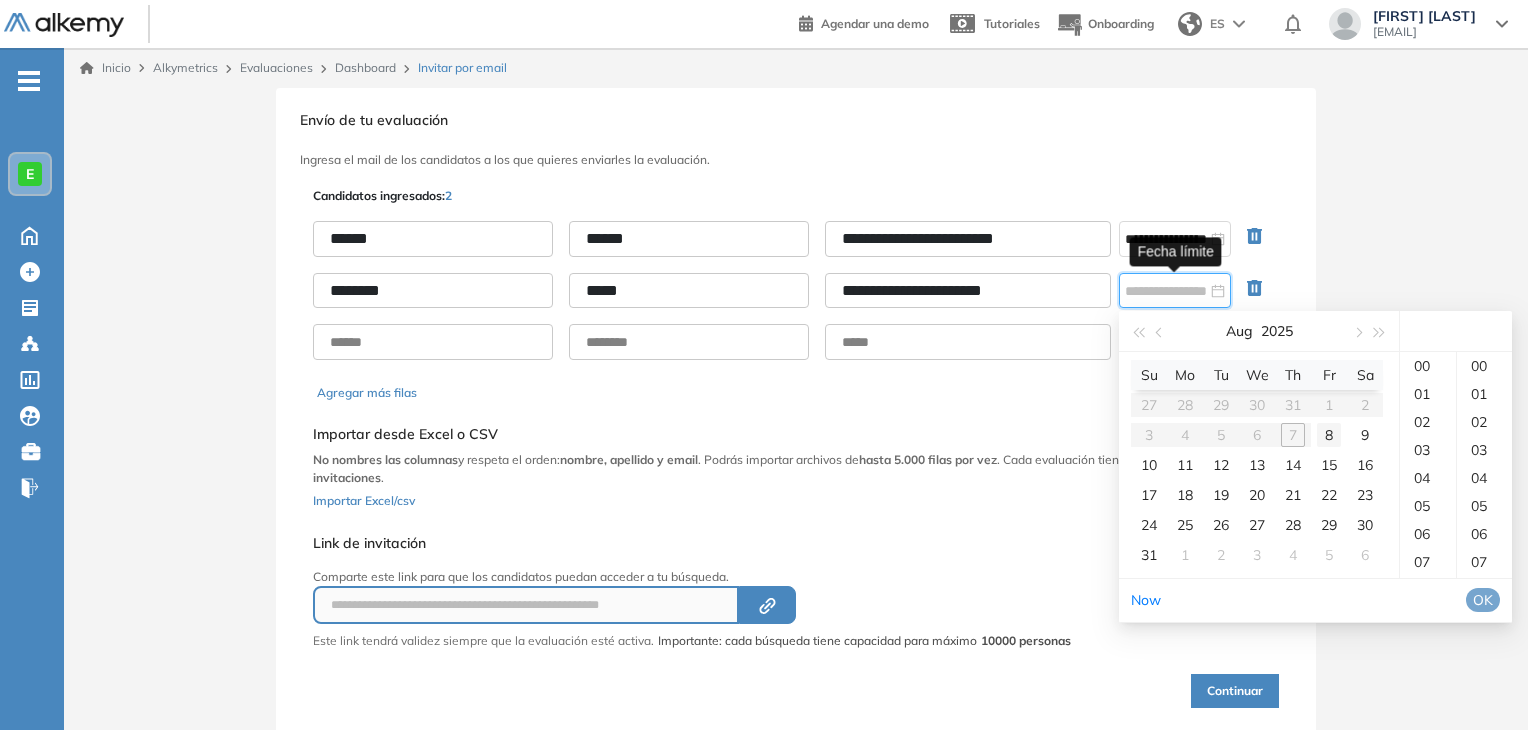 click on "8" at bounding box center [1329, 435] 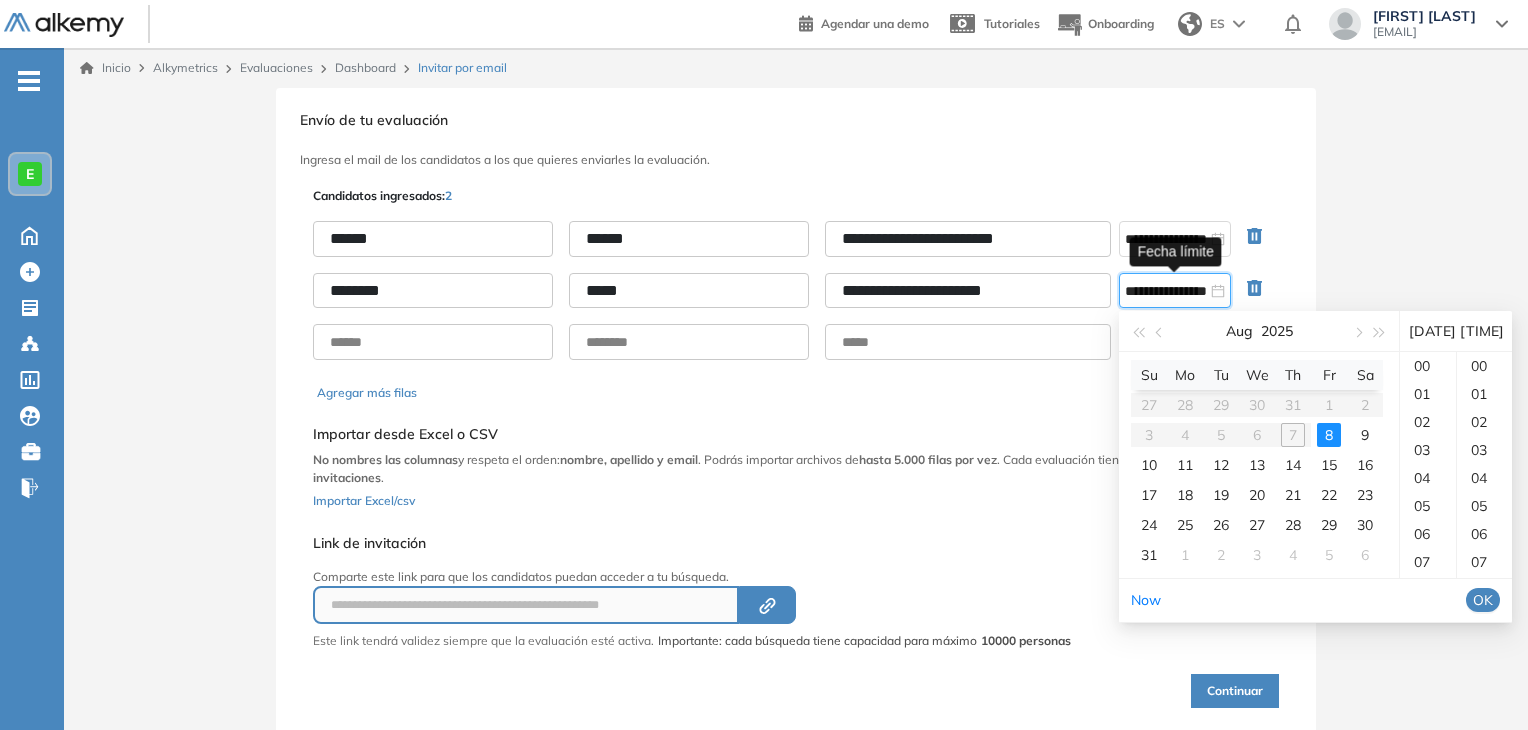 scroll, scrollTop: 252, scrollLeft: 0, axis: vertical 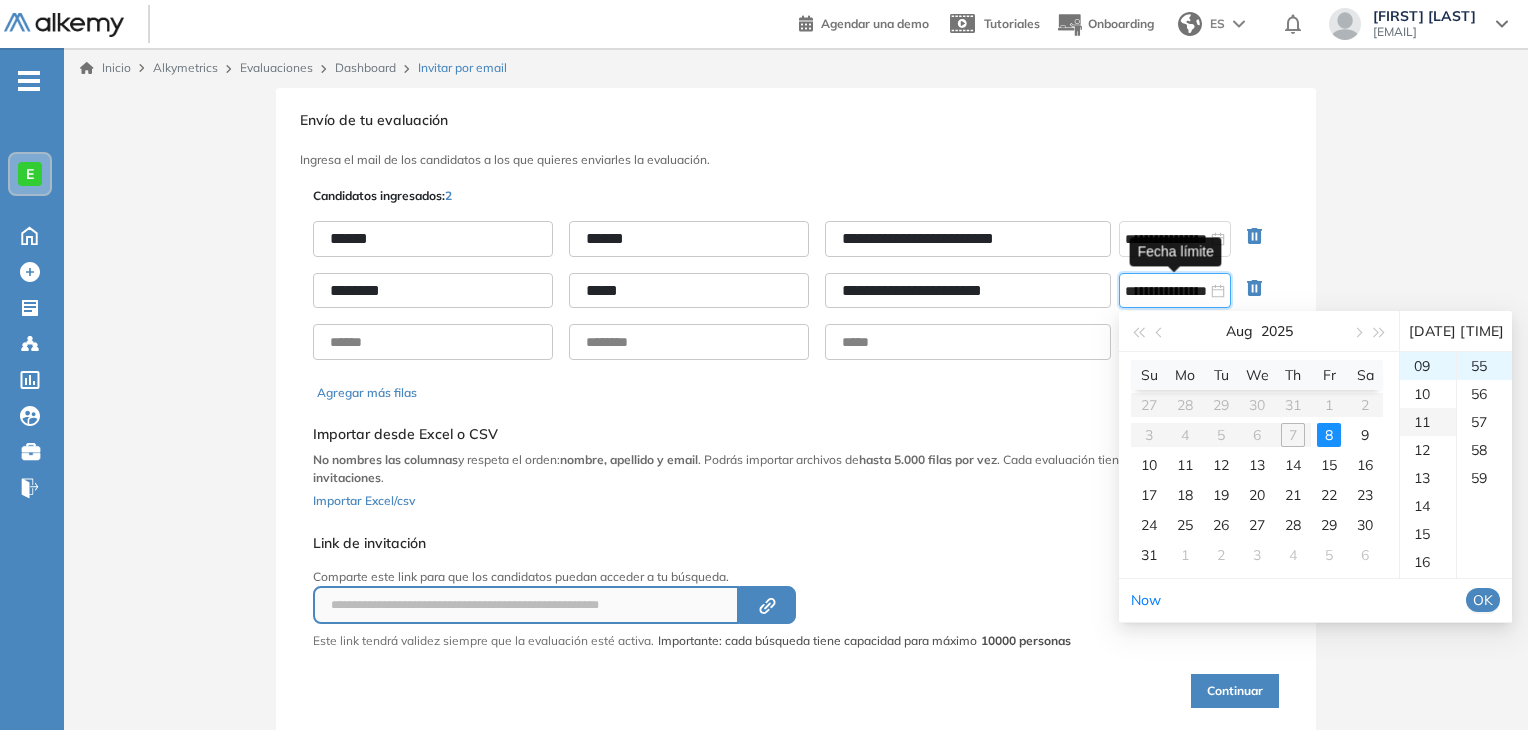 click on "11" at bounding box center [1428, 422] 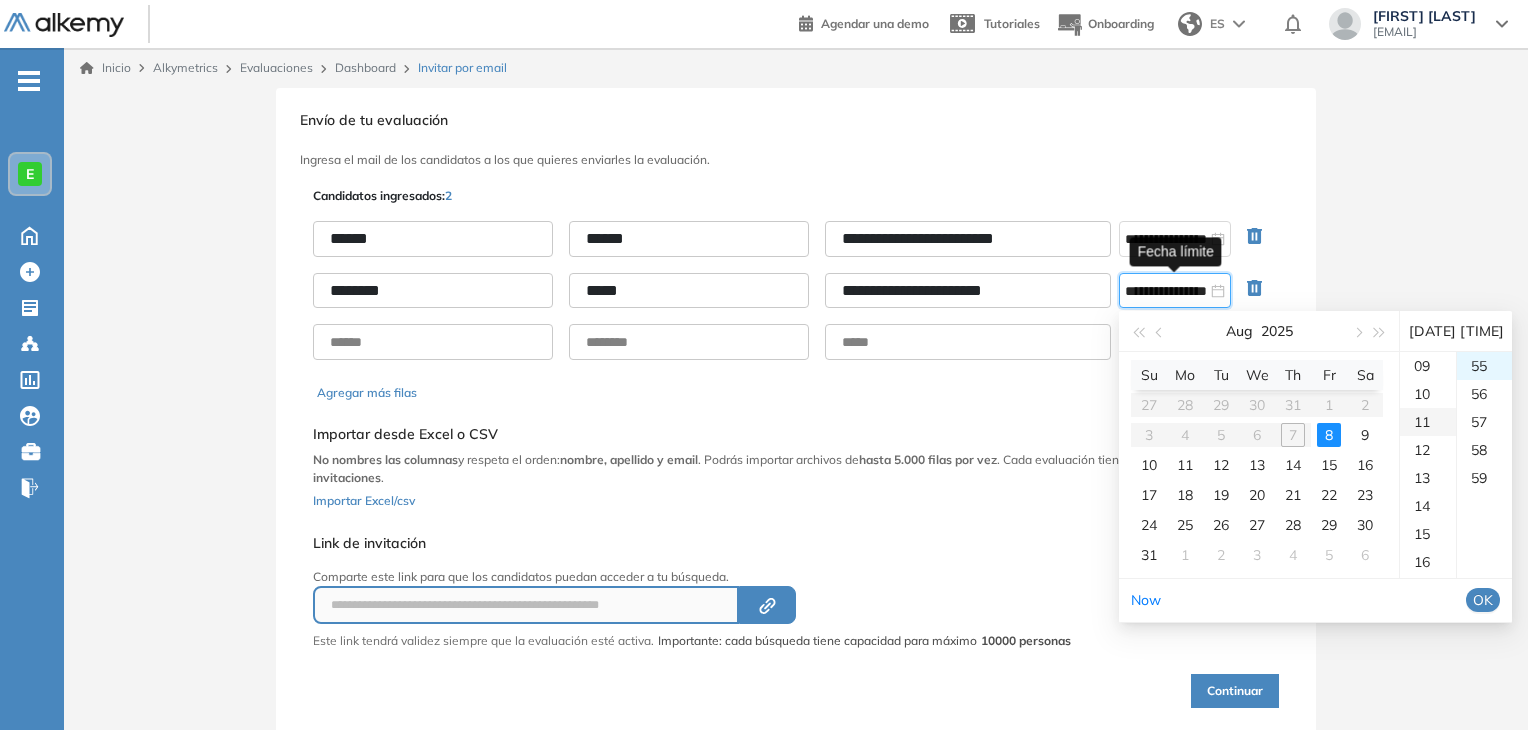 scroll, scrollTop: 308, scrollLeft: 0, axis: vertical 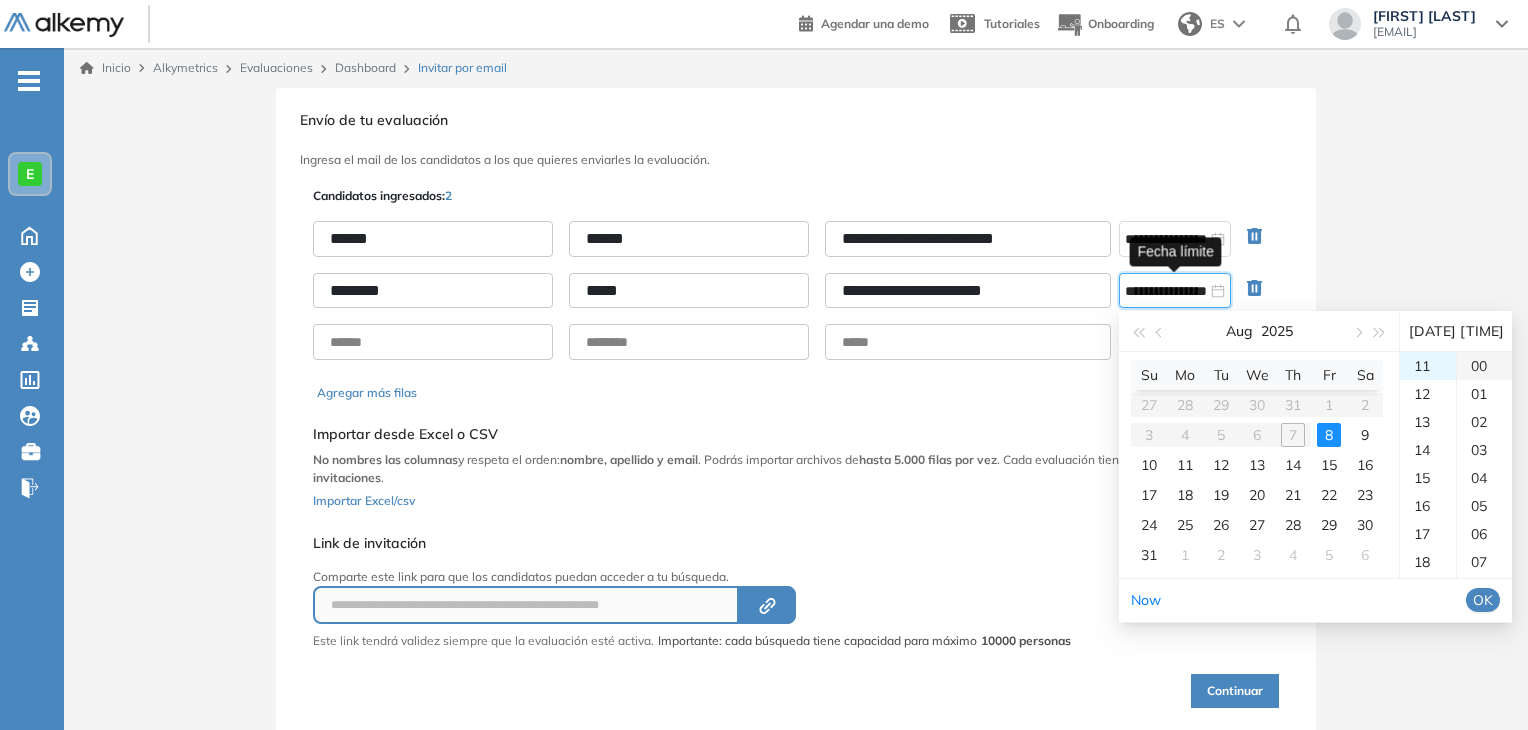 click on "00" at bounding box center [1484, 366] 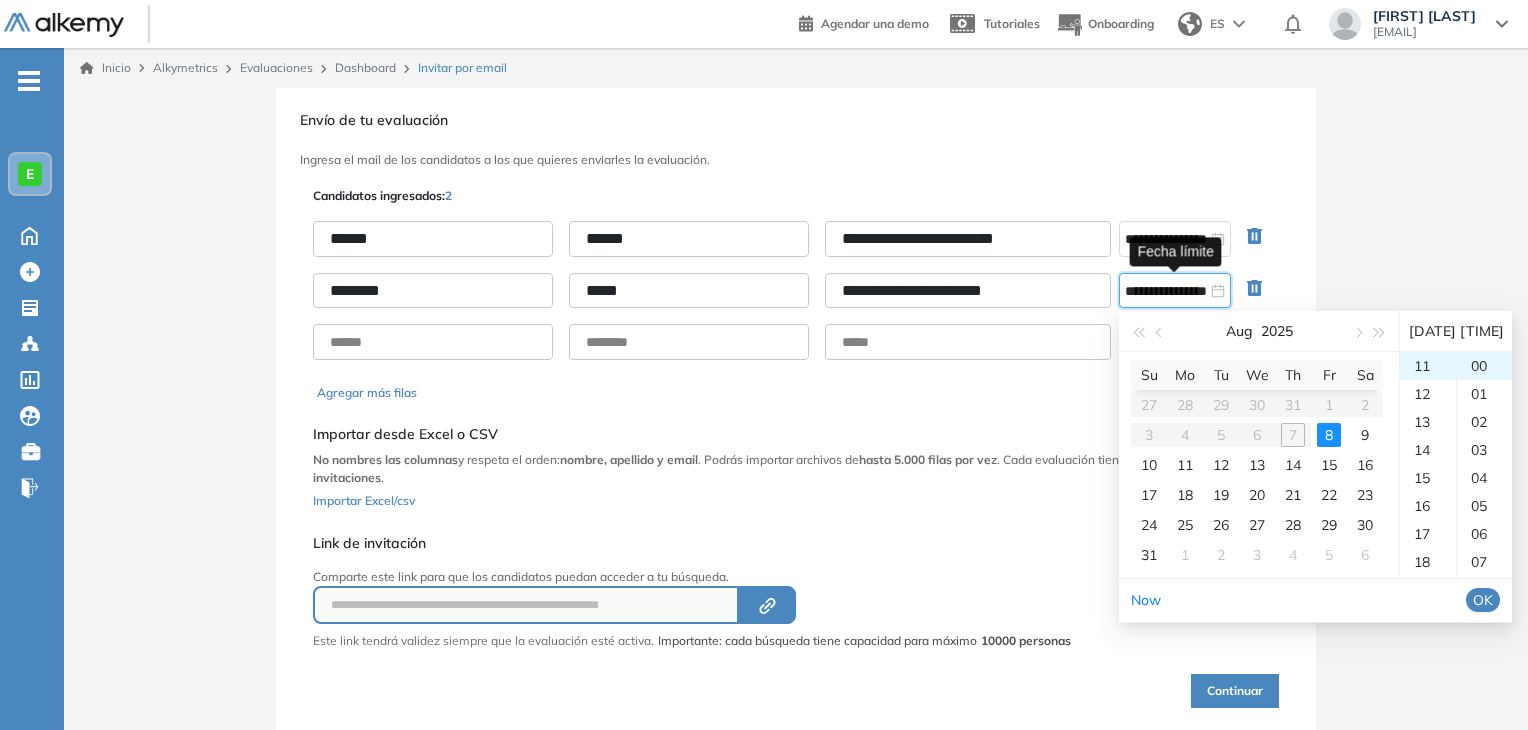 click on "OK" at bounding box center (1483, 600) 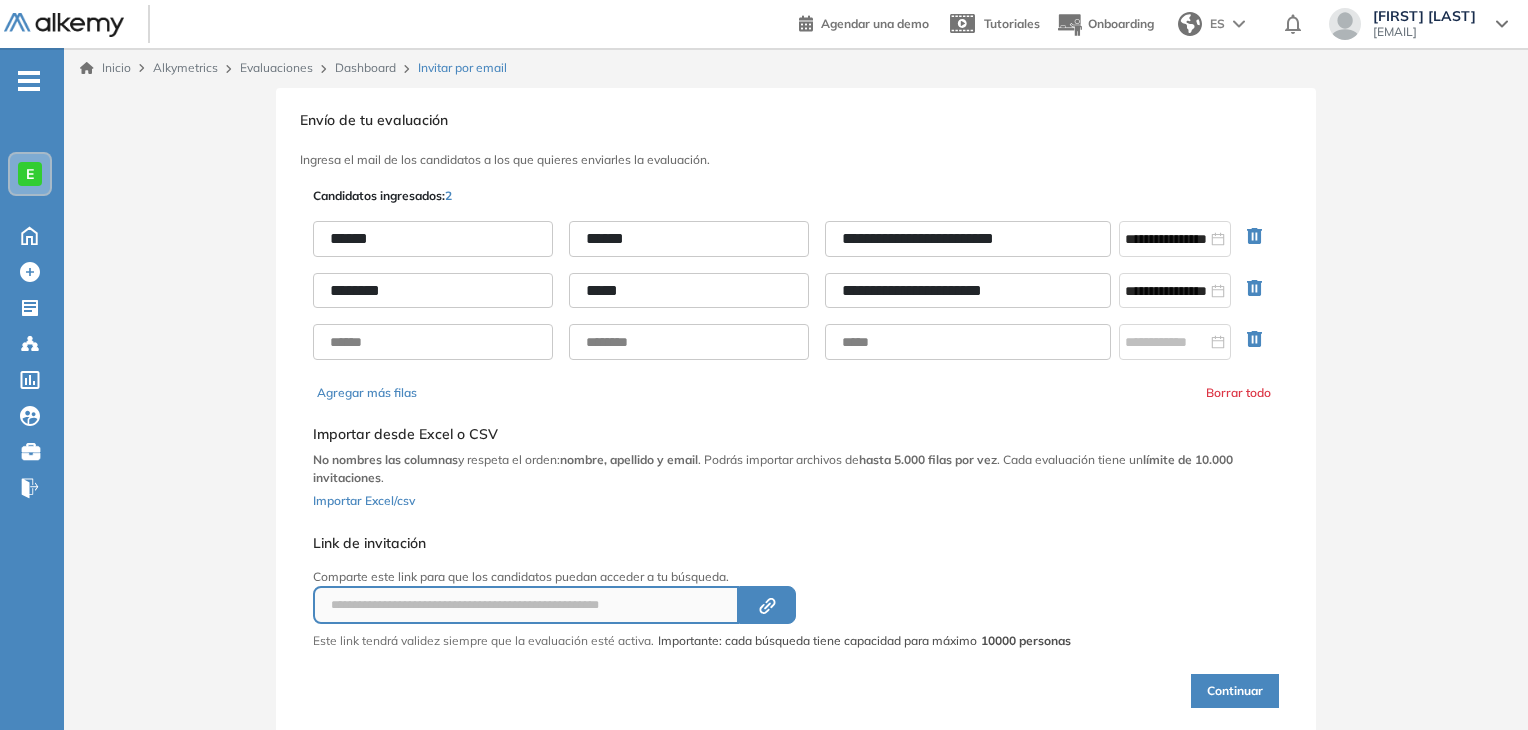 click on "Continuar" at bounding box center (1235, 691) 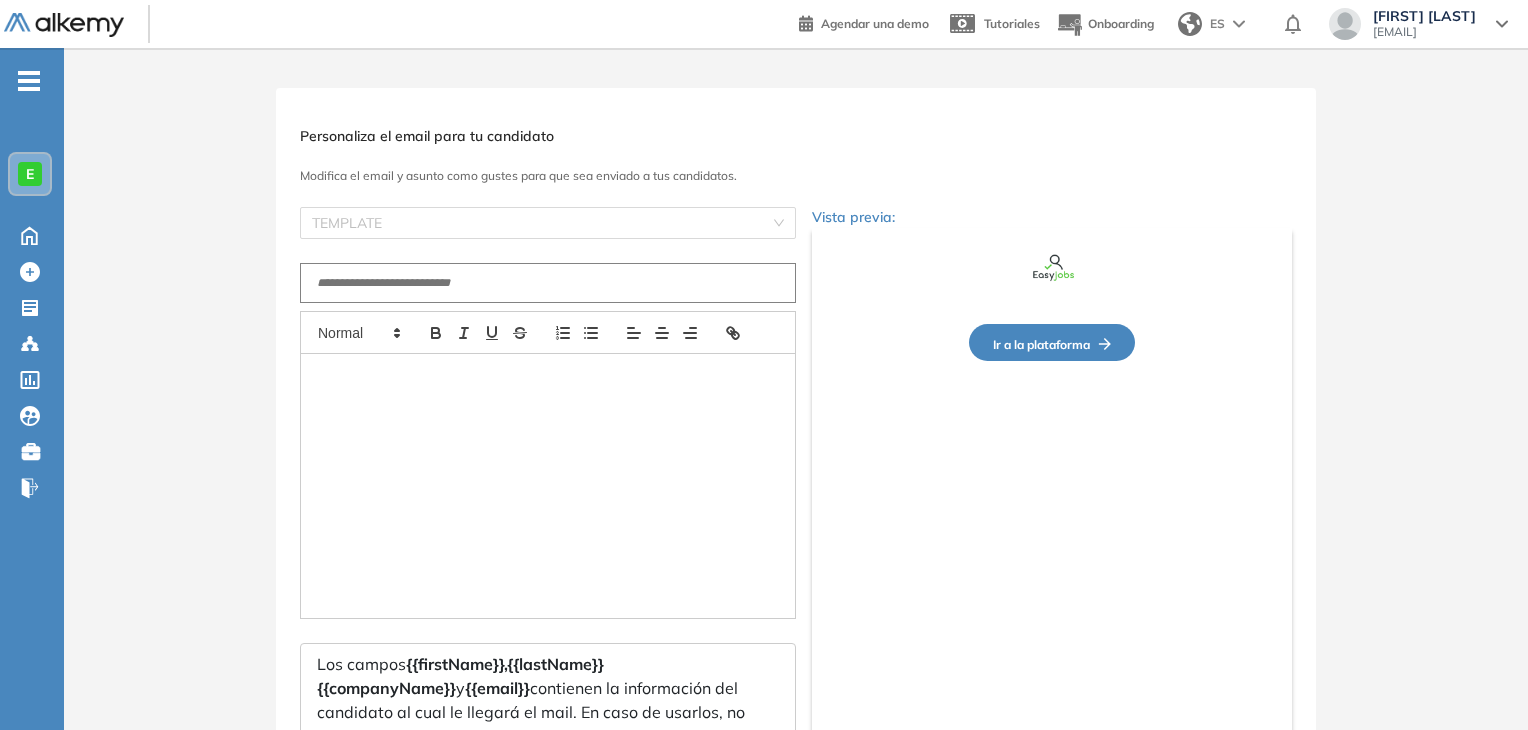 type on "**********" 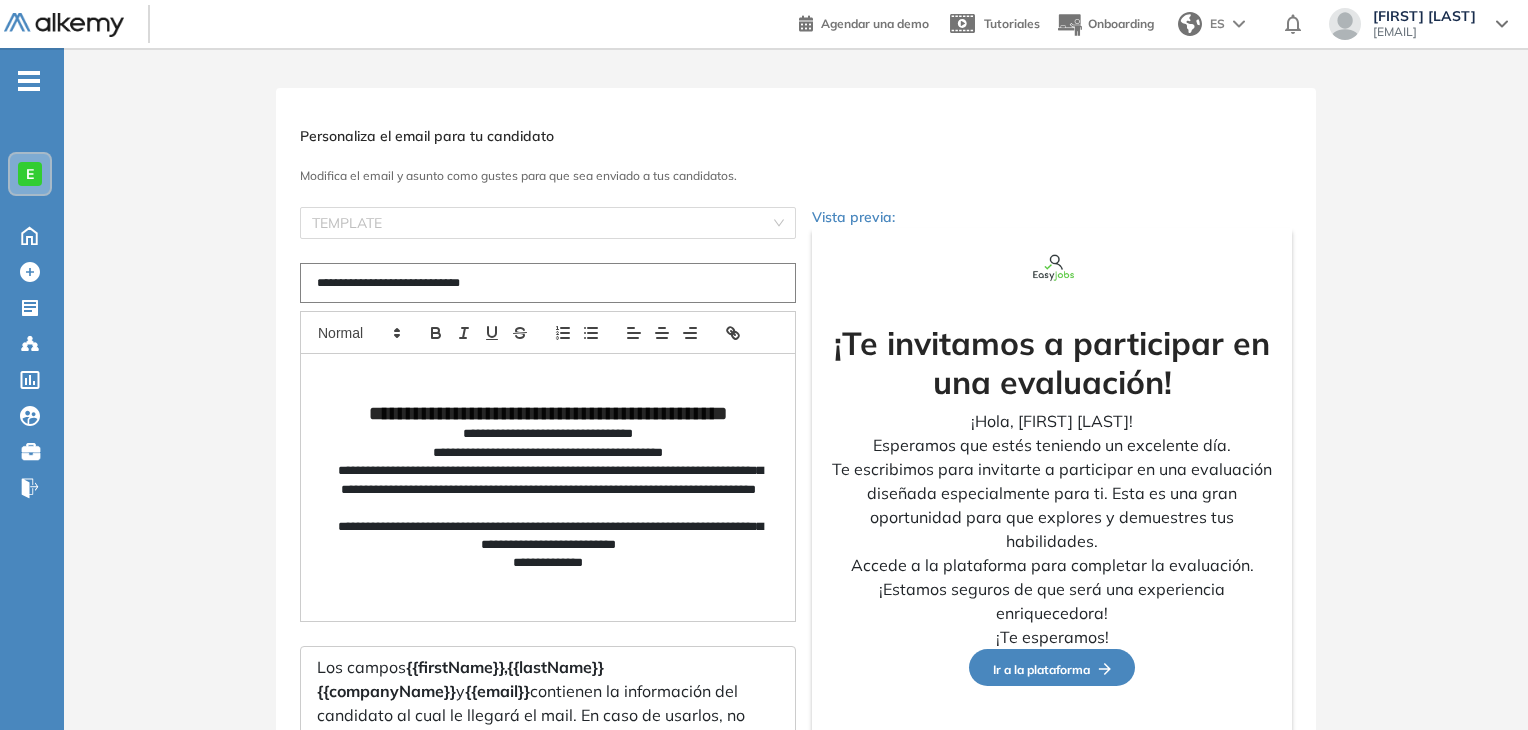 scroll, scrollTop: 172, scrollLeft: 0, axis: vertical 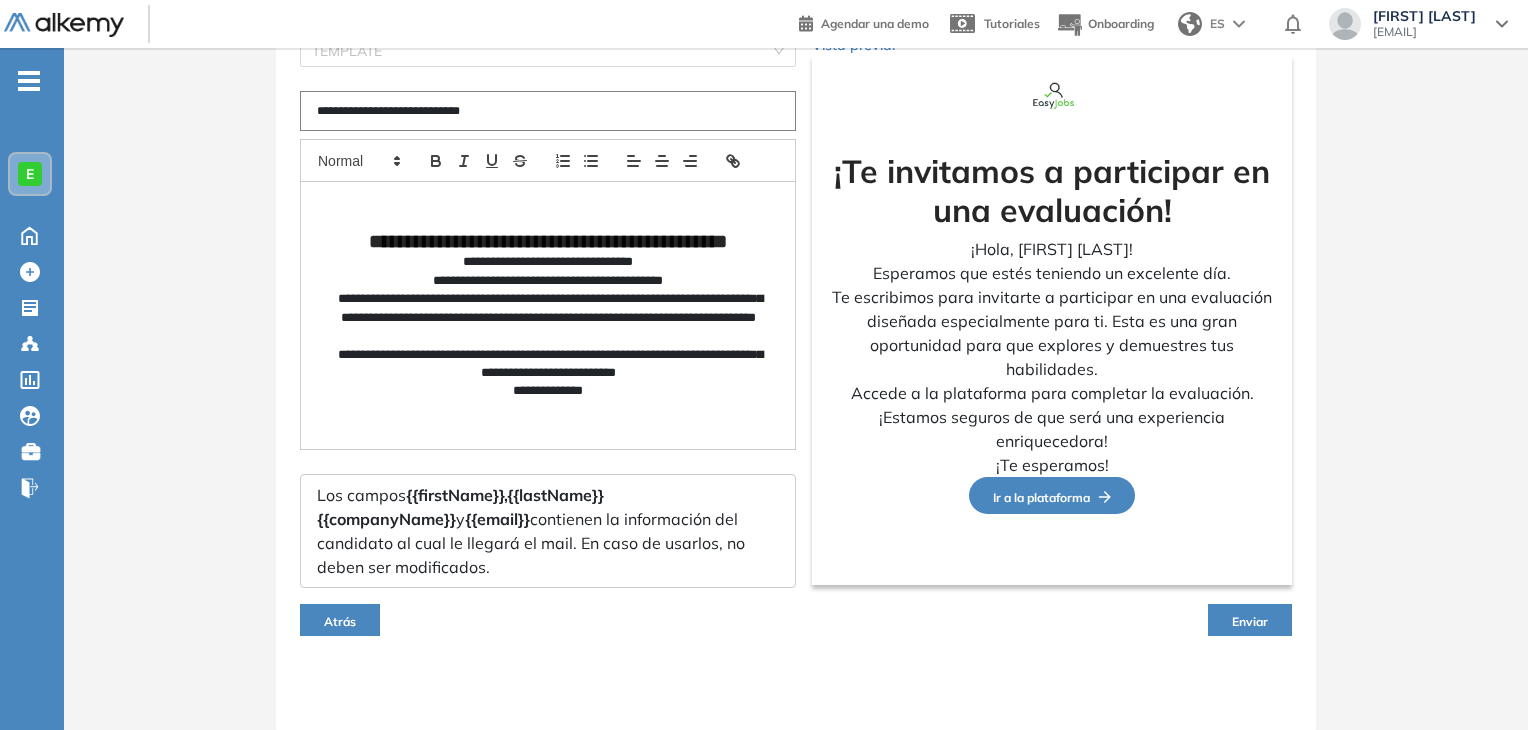 click on "Enviar" at bounding box center (1250, 620) 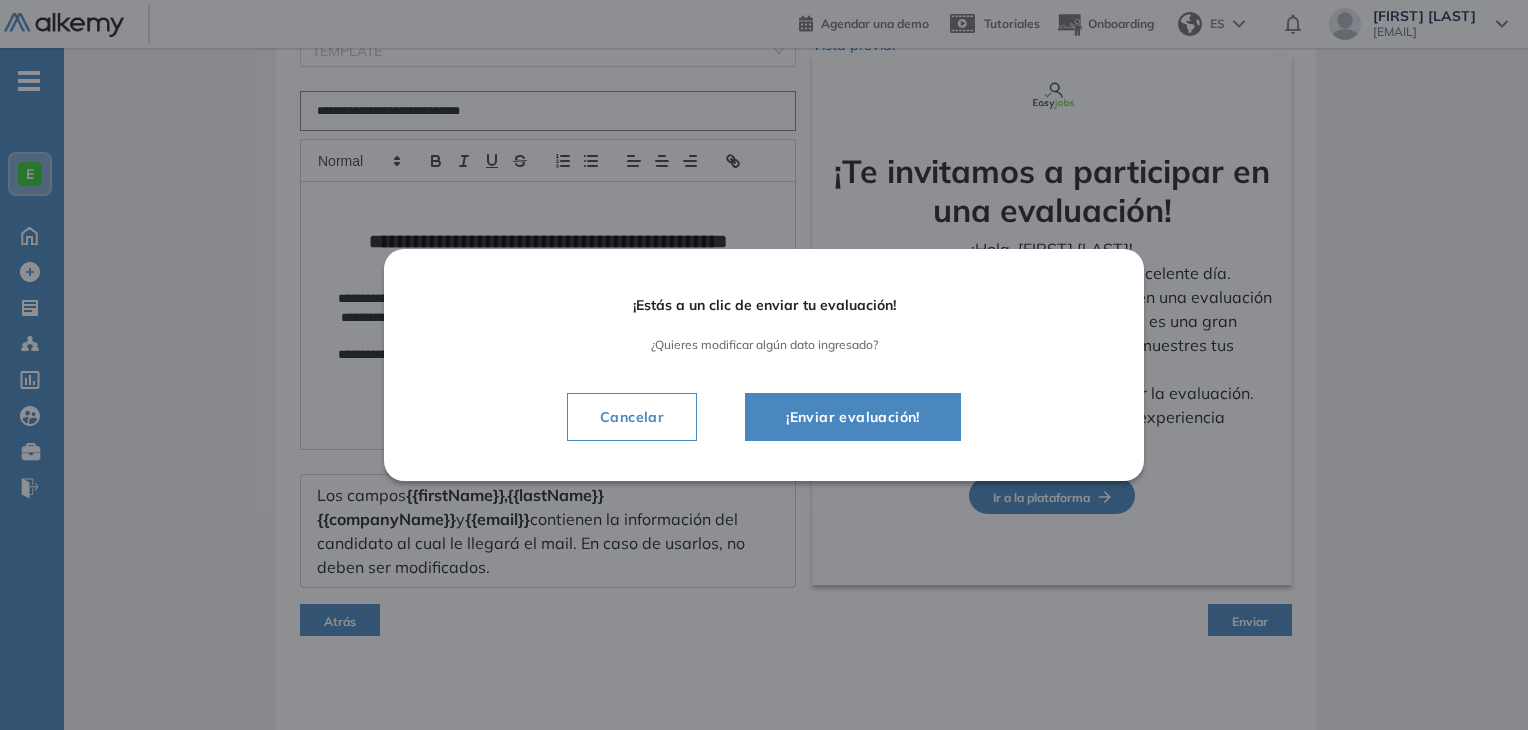 click on "¡Enviar evaluación!" at bounding box center (853, 417) 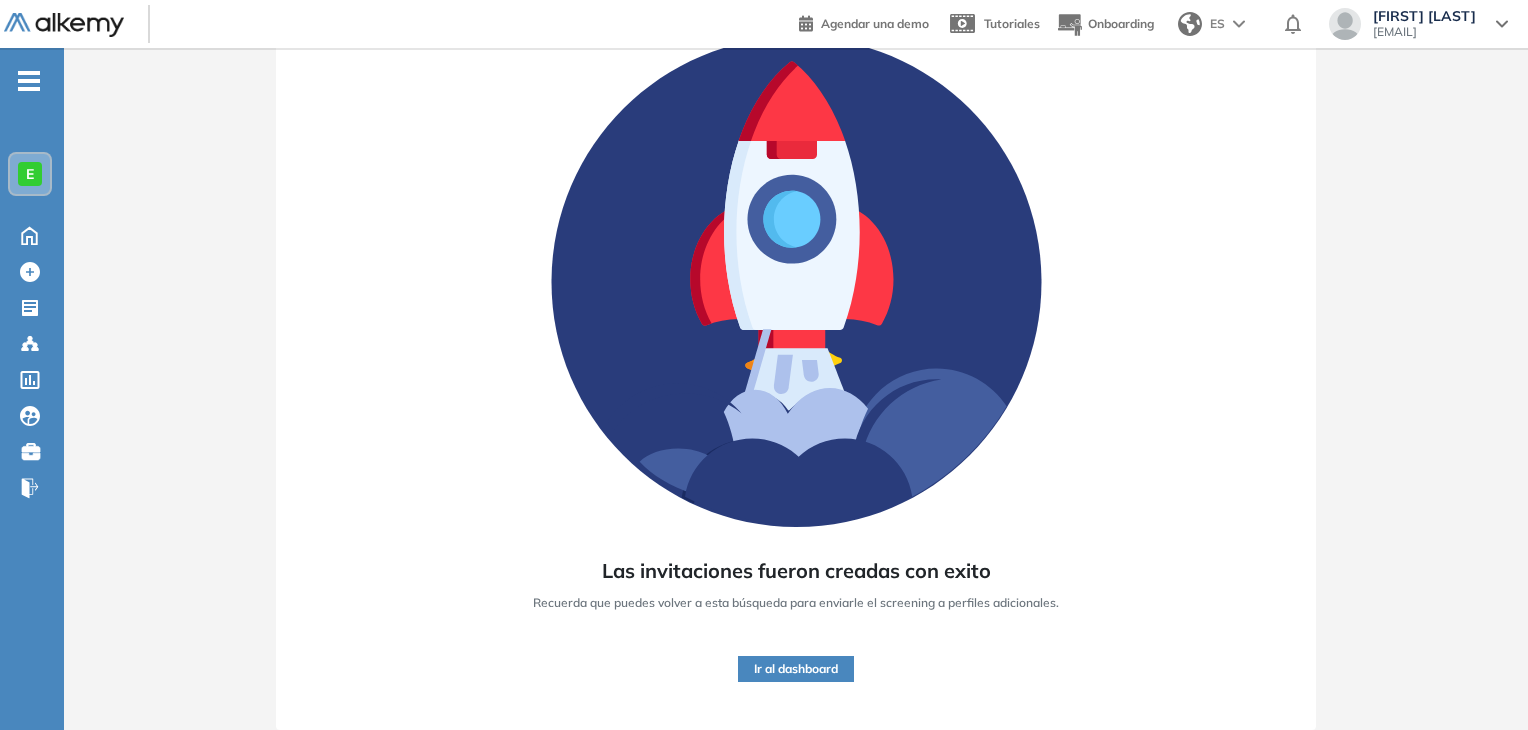 scroll, scrollTop: 152, scrollLeft: 0, axis: vertical 